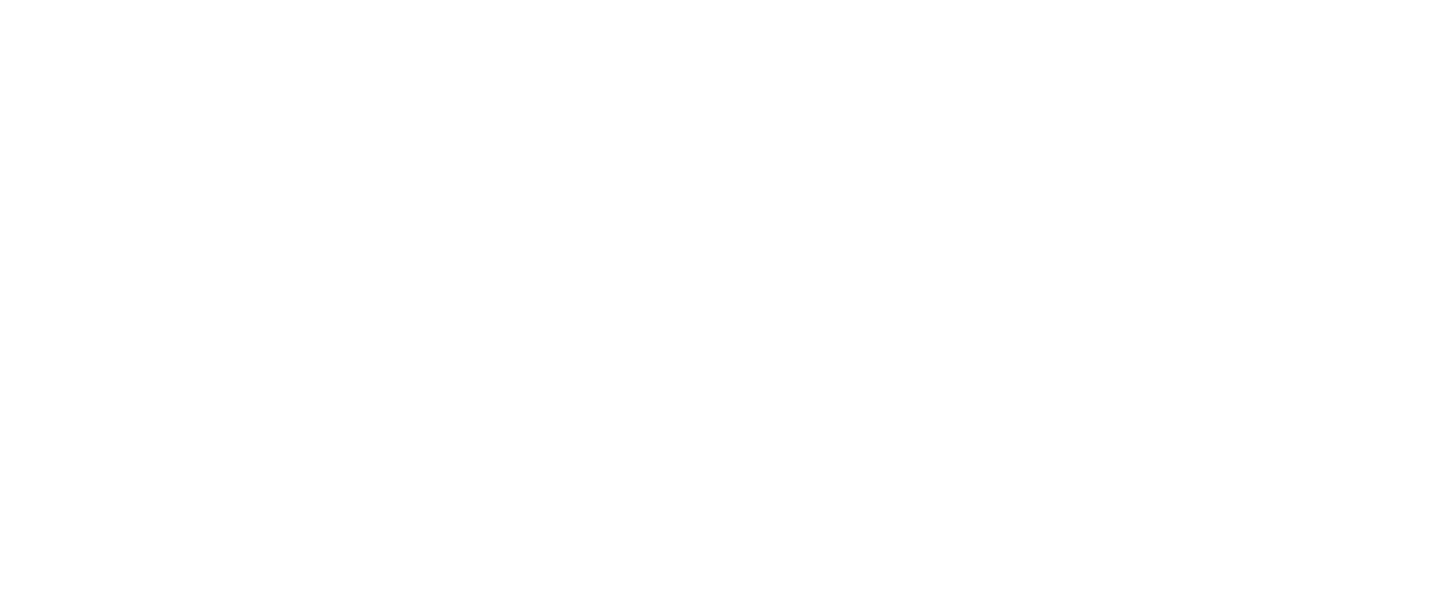 scroll, scrollTop: 0, scrollLeft: 0, axis: both 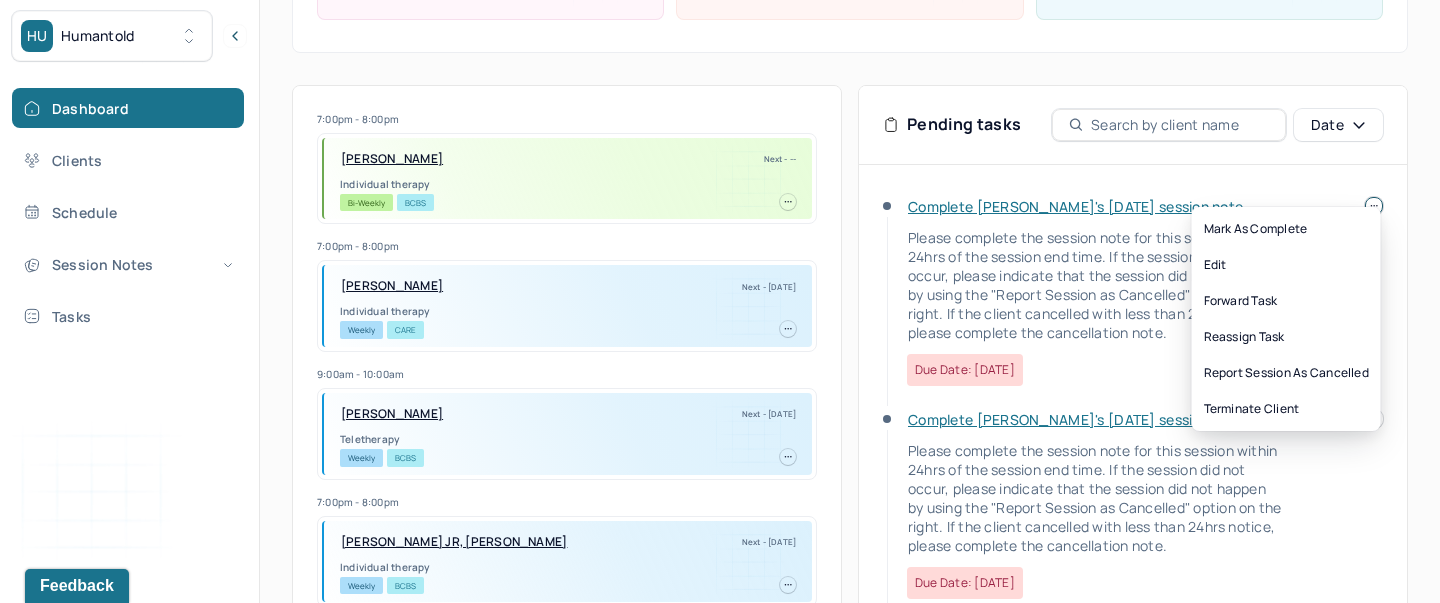 click at bounding box center [1374, 206] 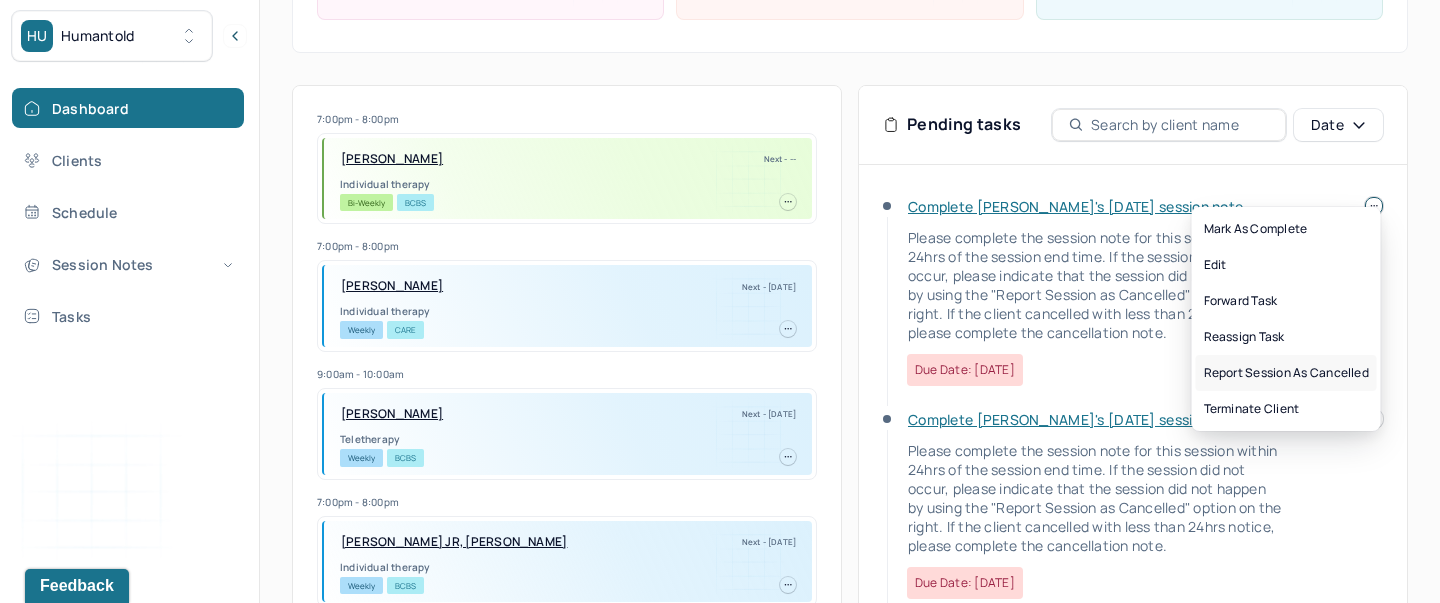 click on "Report session as cancelled" at bounding box center (1286, 373) 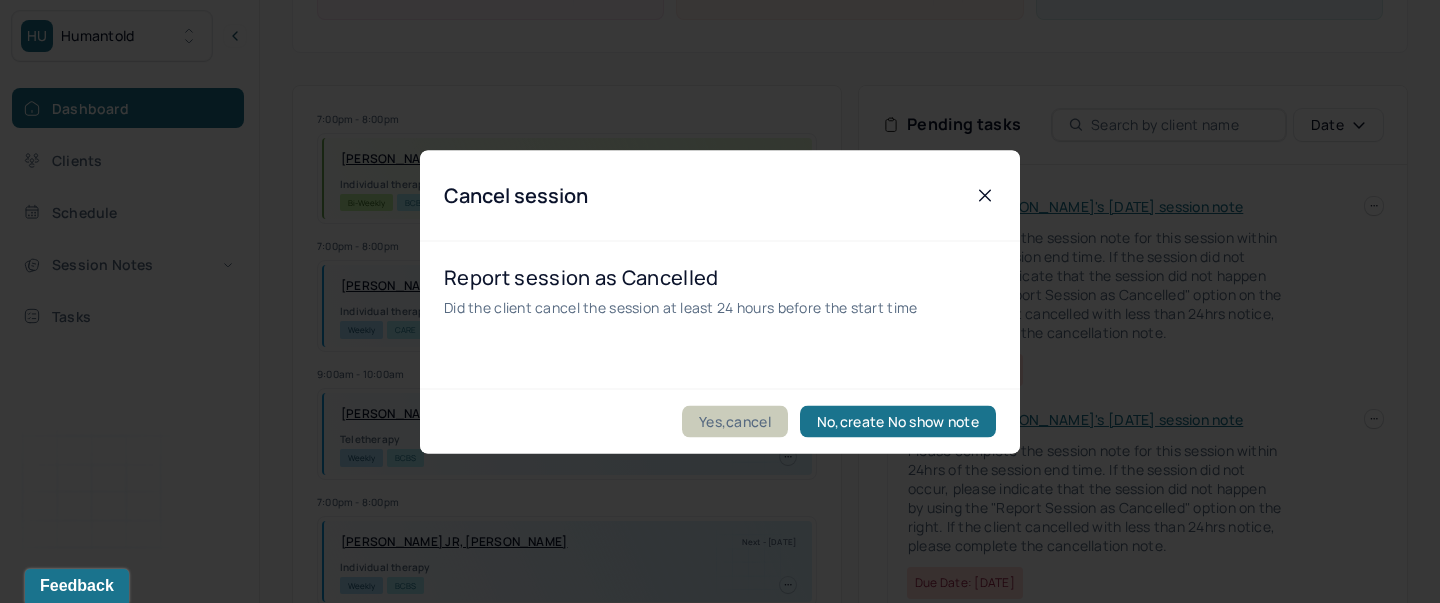 click on "Yes,cancel" at bounding box center [735, 421] 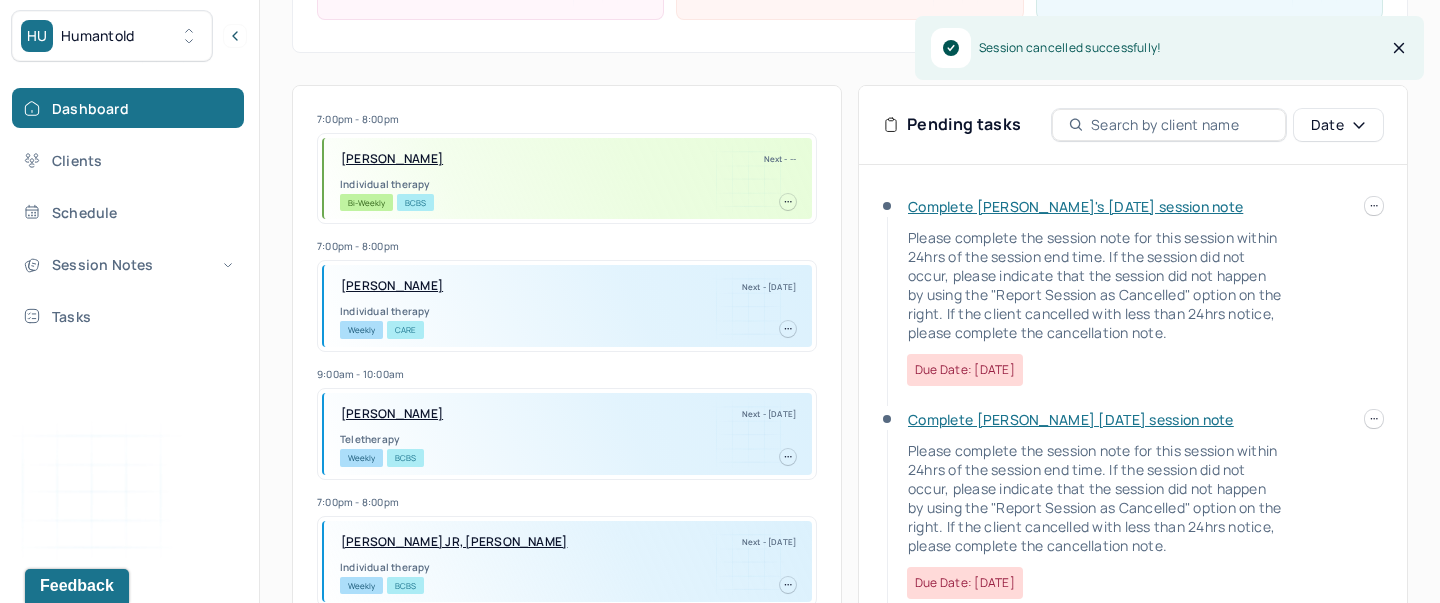 scroll, scrollTop: 43, scrollLeft: 0, axis: vertical 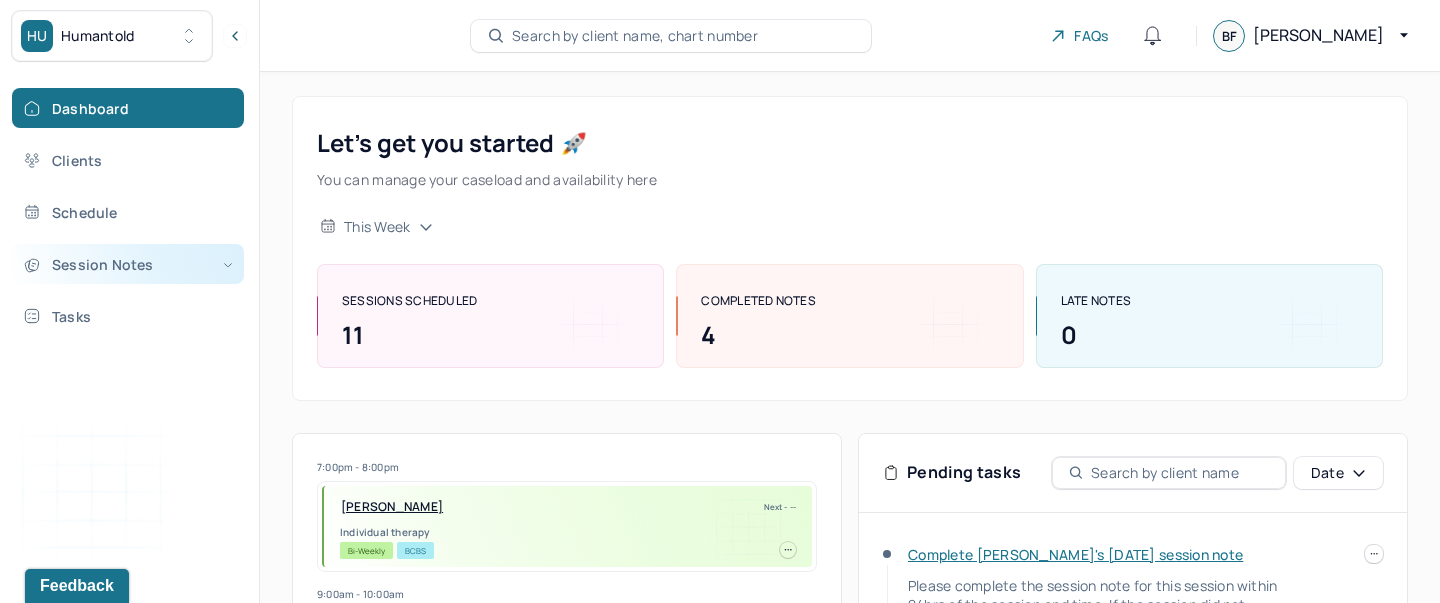 click on "Session Notes" at bounding box center (128, 264) 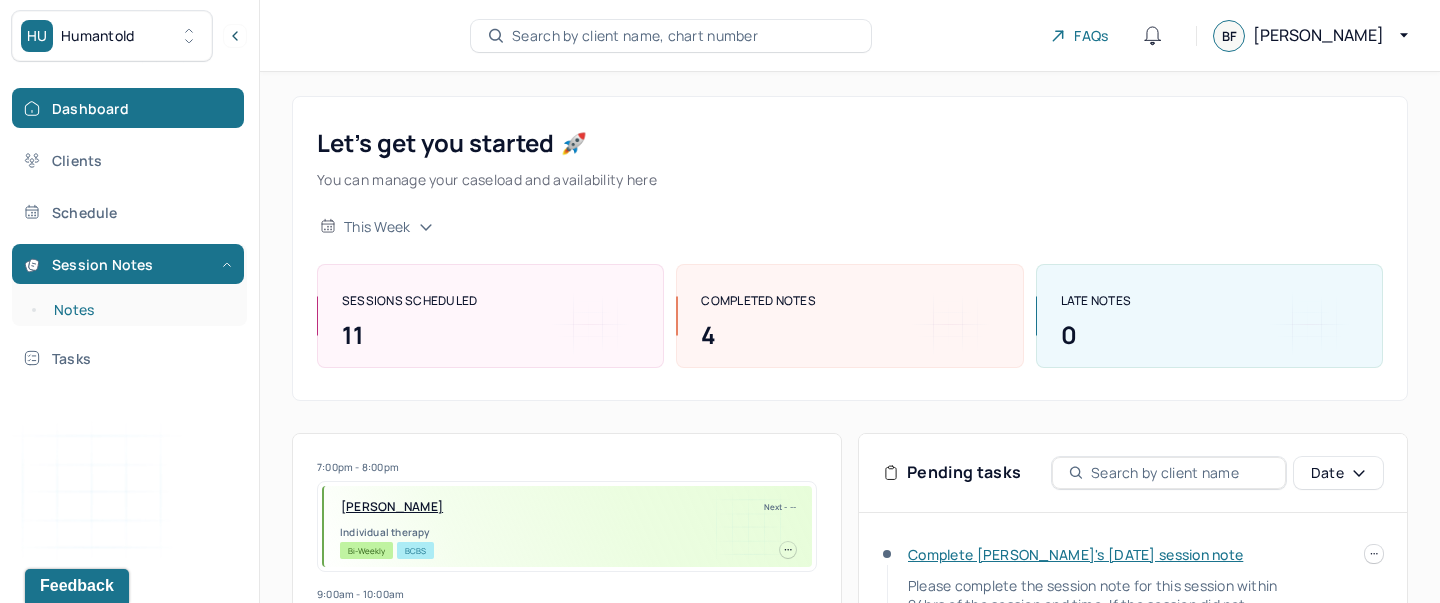 click on "Notes" at bounding box center [139, 310] 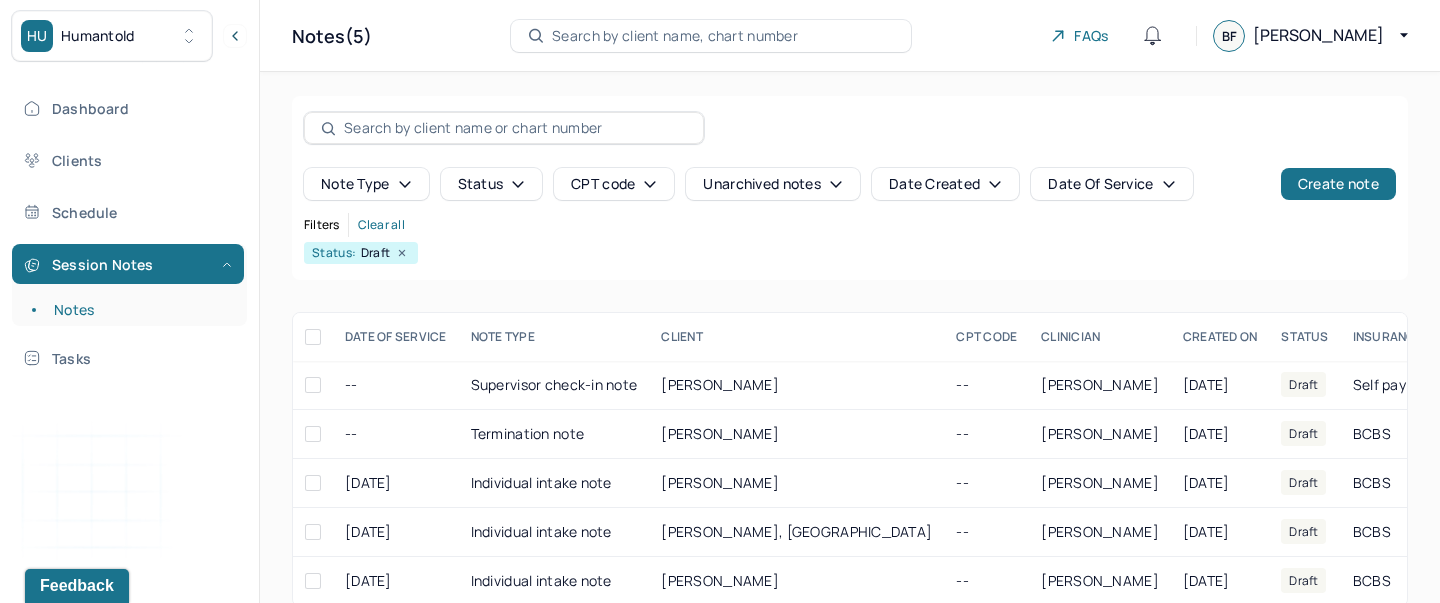 scroll, scrollTop: 29, scrollLeft: 0, axis: vertical 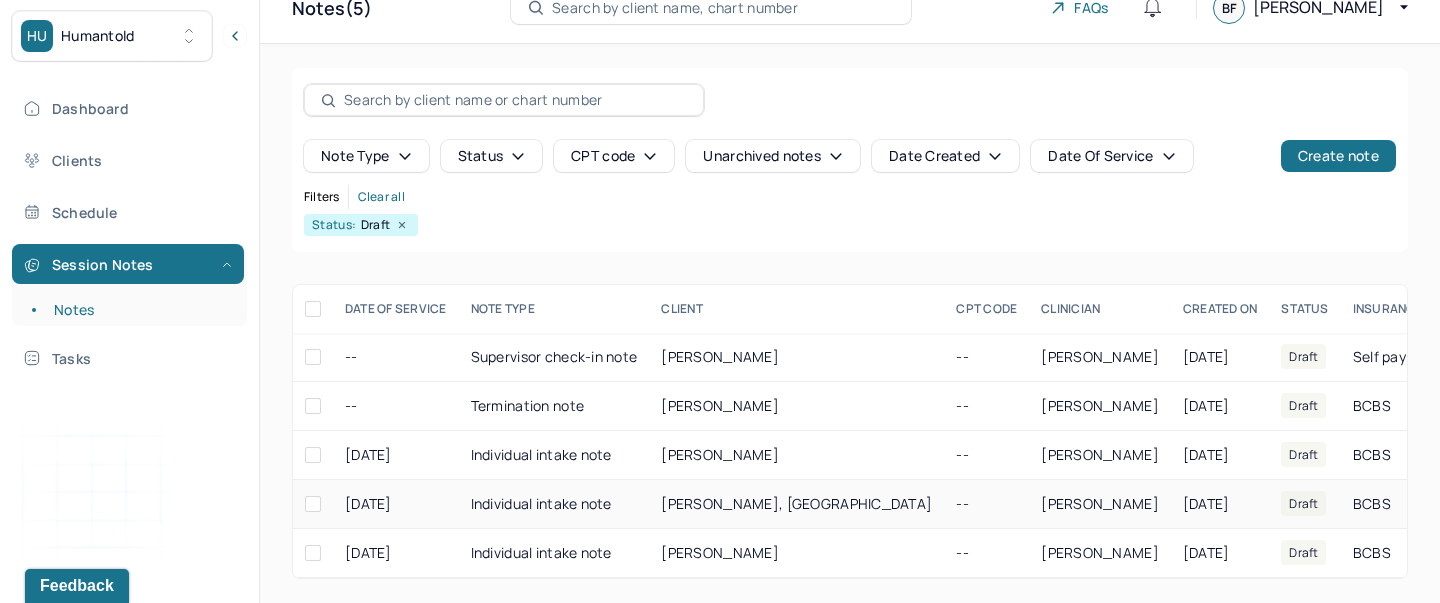 click on "Individual intake note" at bounding box center [554, 504] 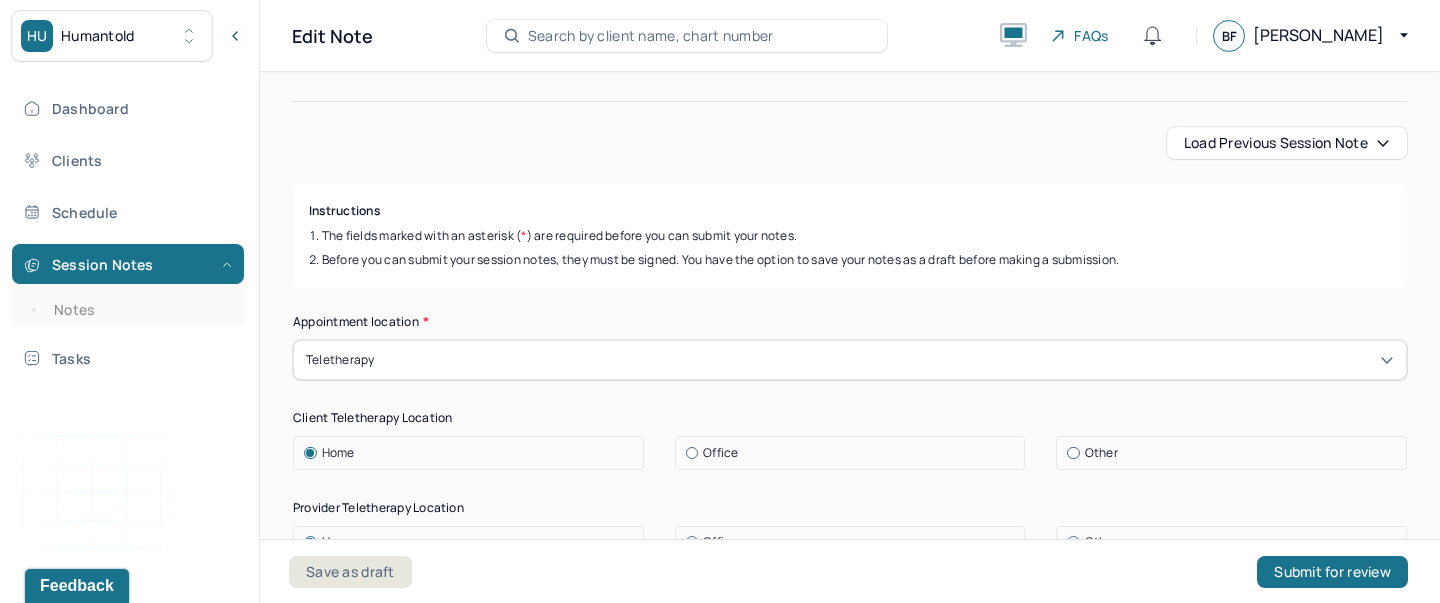 scroll, scrollTop: 230, scrollLeft: 0, axis: vertical 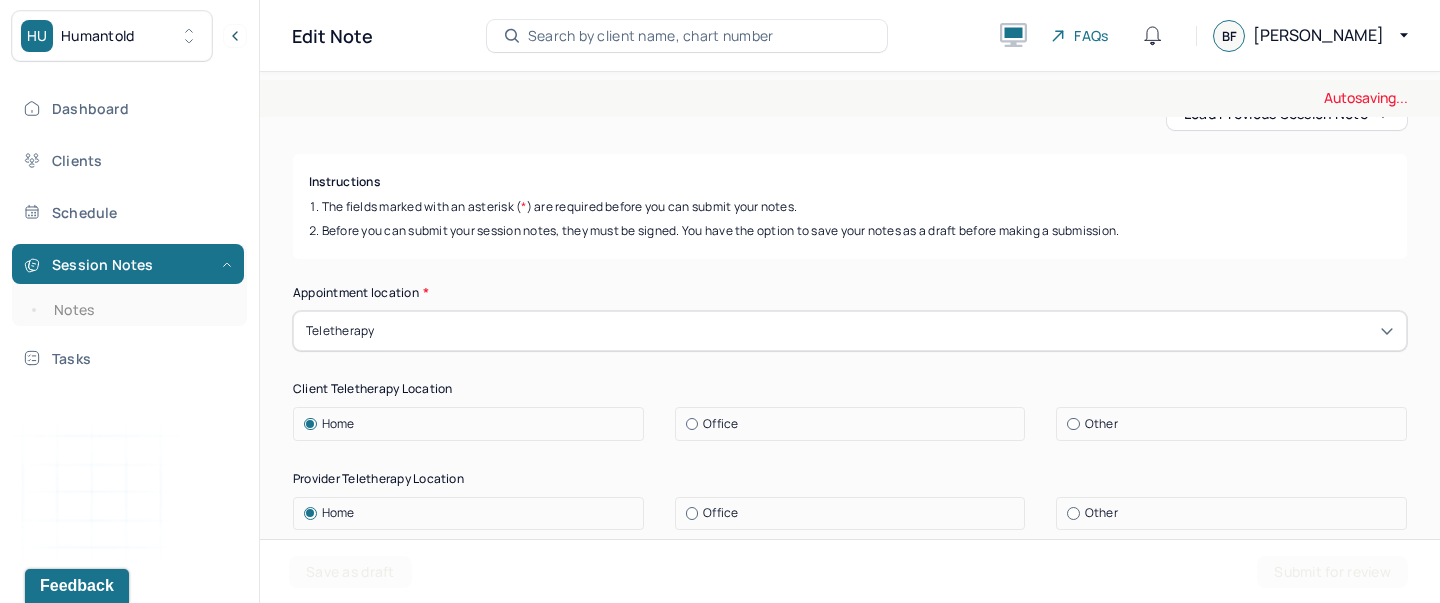 click on "Load previous session note" at bounding box center (1287, 114) 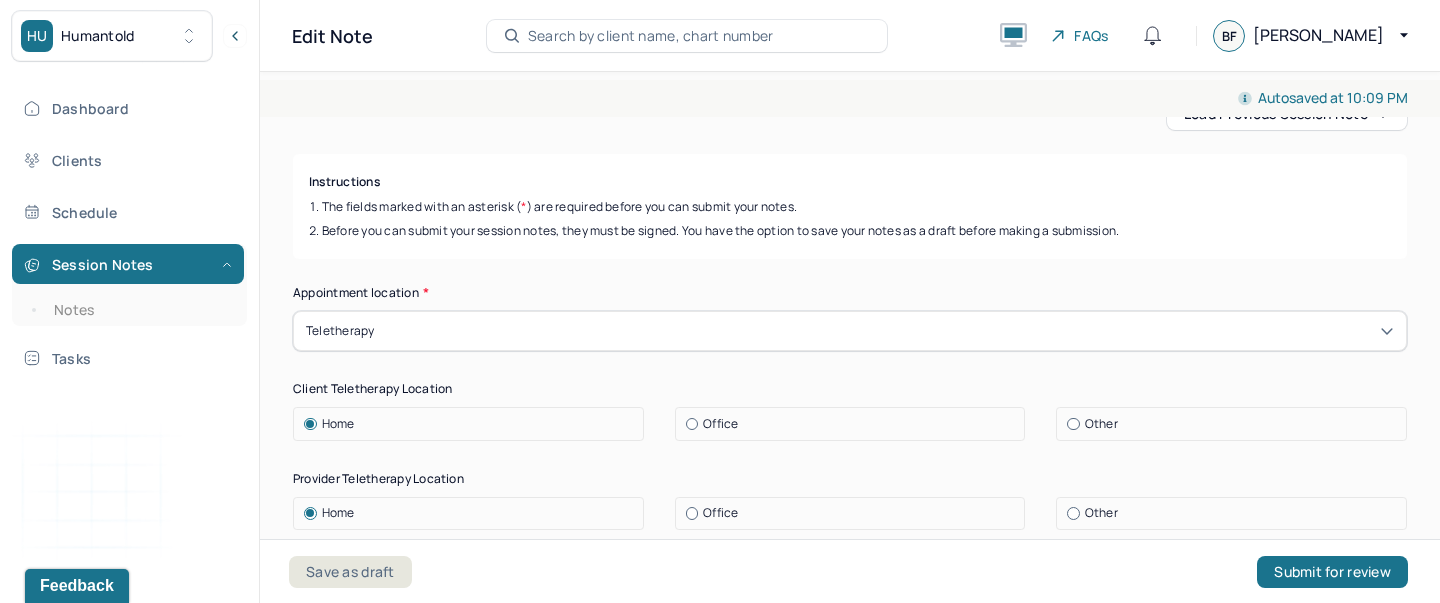 click on "Autosaved at 10:09 PM Appointment Details     Client name [PERSON_NAME] Date of service [DATE] Time 8:00am - 9:00am Duration 1hr Appointment type individual therapy Provider name [PERSON_NAME] Modifier 1 95 Telemedicine Note type Individual intake note Appointment Details     Client name Wellington [PERSON_NAME] Date of service [DATE] Time 8:00am - 9:00am Duration 1hr Appointment type individual therapy Provider name [PERSON_NAME] Modifier 1 95 Telemedicine Note type Individual intake note   Load previous session note   Instructions The fields marked with an asterisk ( * ) are required before you can submit your notes. Before you can submit your session notes, they must be signed. You have the option to save your notes as a draft before making a submission. Appointment location * Teletherapy Client Teletherapy Location Home Office Other Provider Teletherapy Location Home Office Other Consent was received for the teletherapy session The teletherapy session was conducted via video * (optional)" at bounding box center (850, 5910) 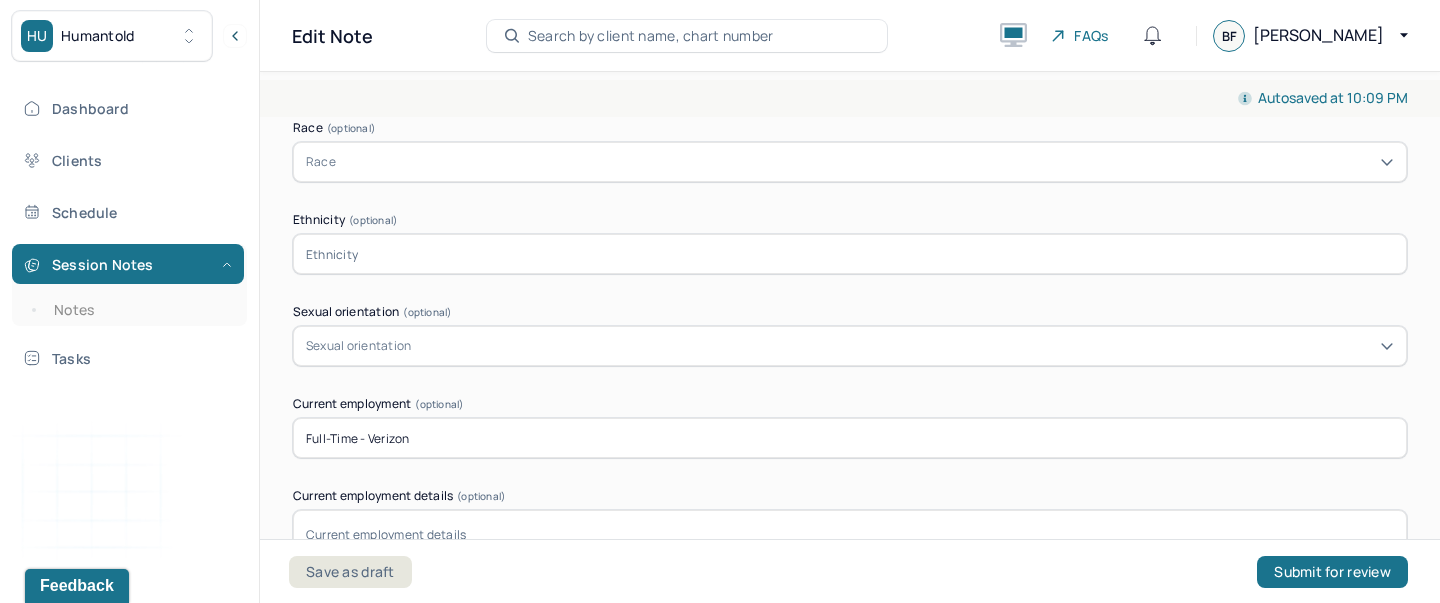 scroll, scrollTop: 1539, scrollLeft: 0, axis: vertical 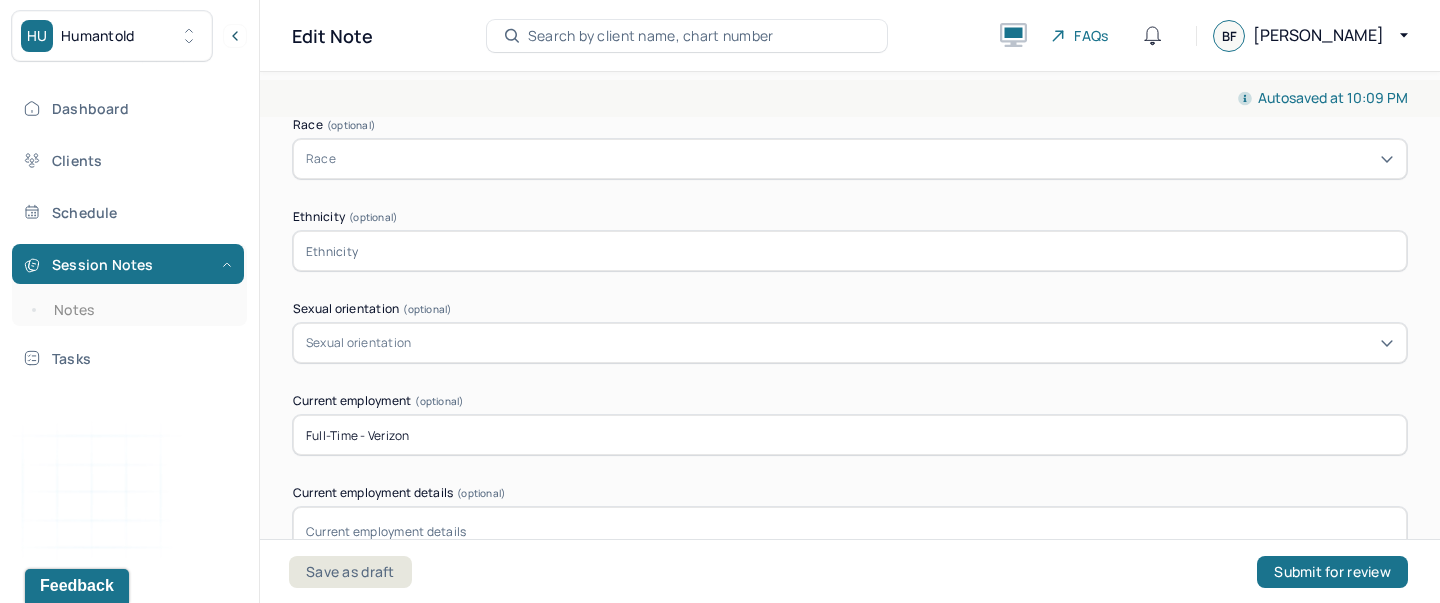 click at bounding box center [850, 251] 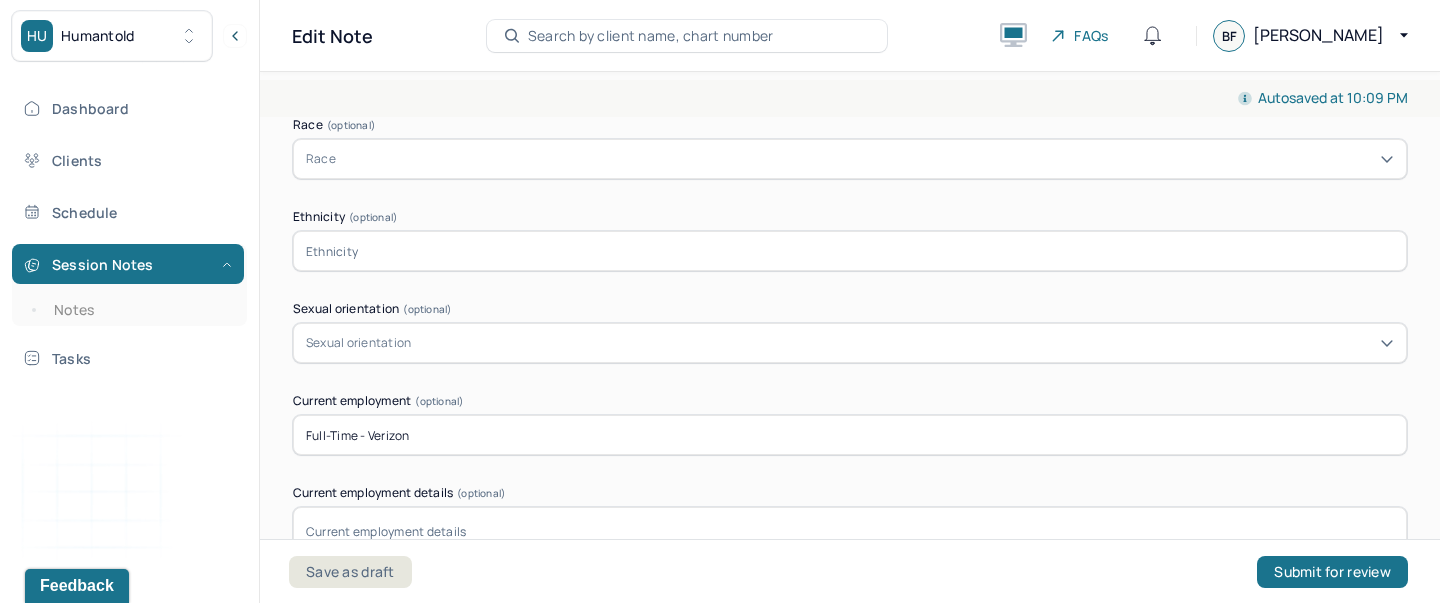 type on "l" 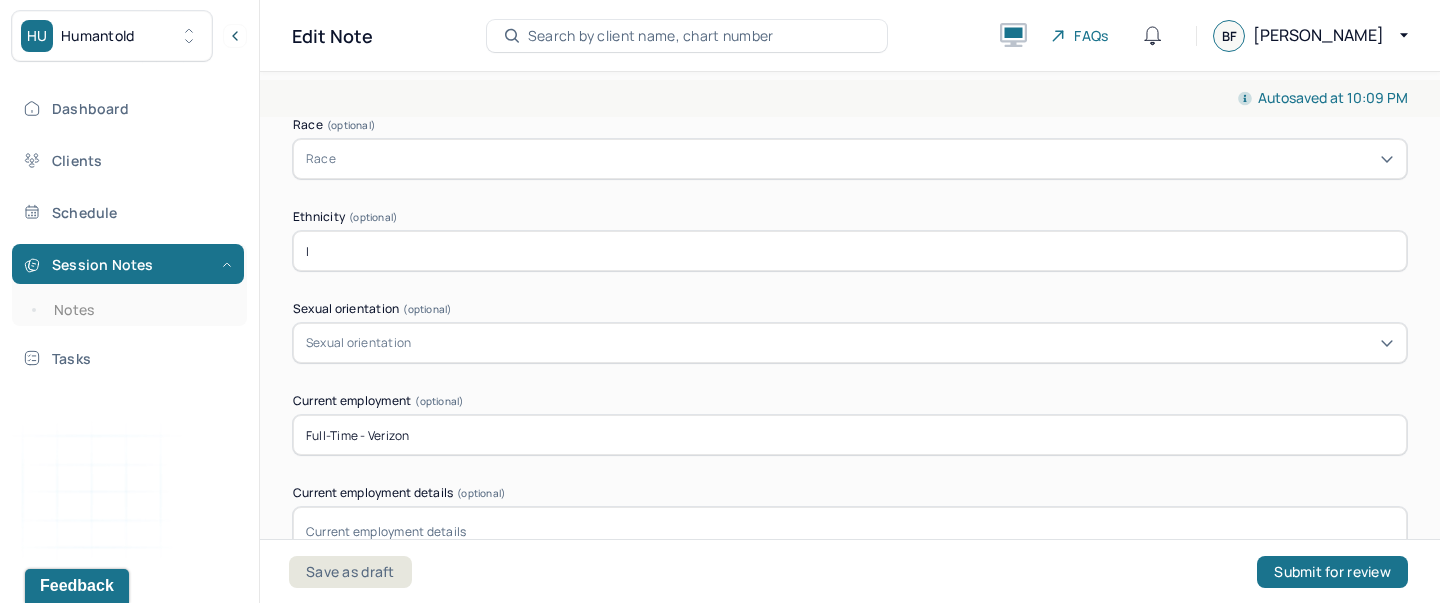 type 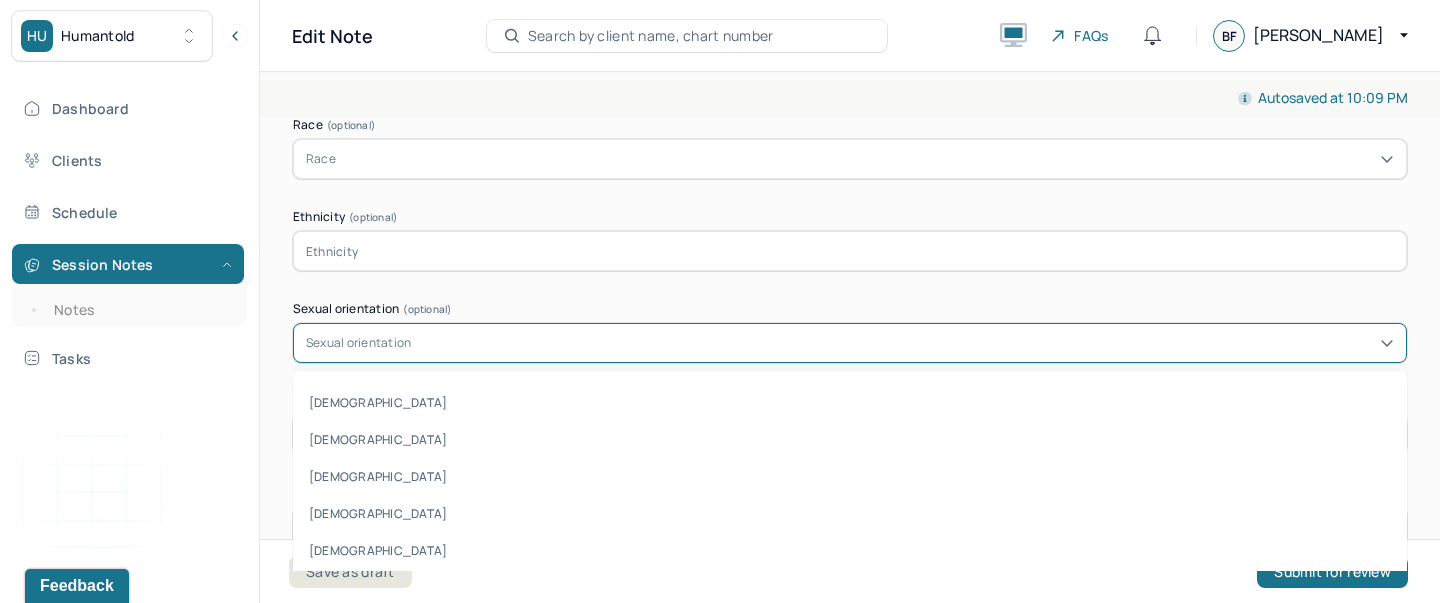 click on "Sexual orientation" at bounding box center [358, 343] 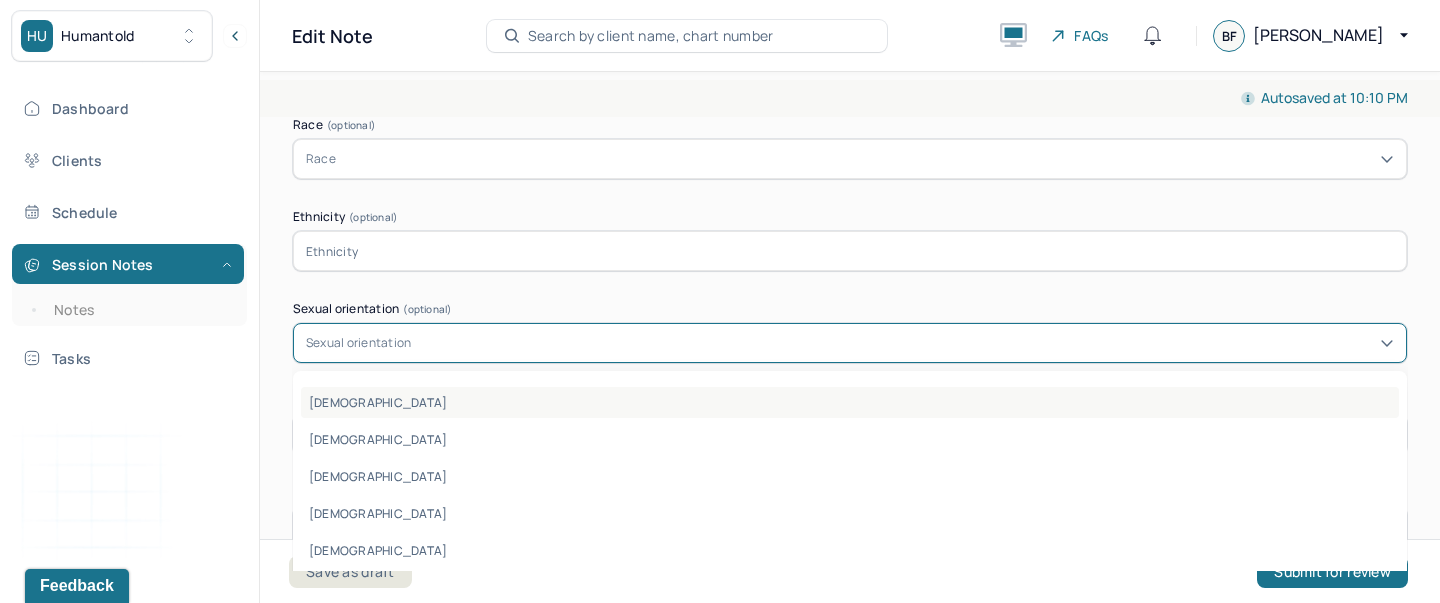click on "[DEMOGRAPHIC_DATA]" at bounding box center (850, 402) 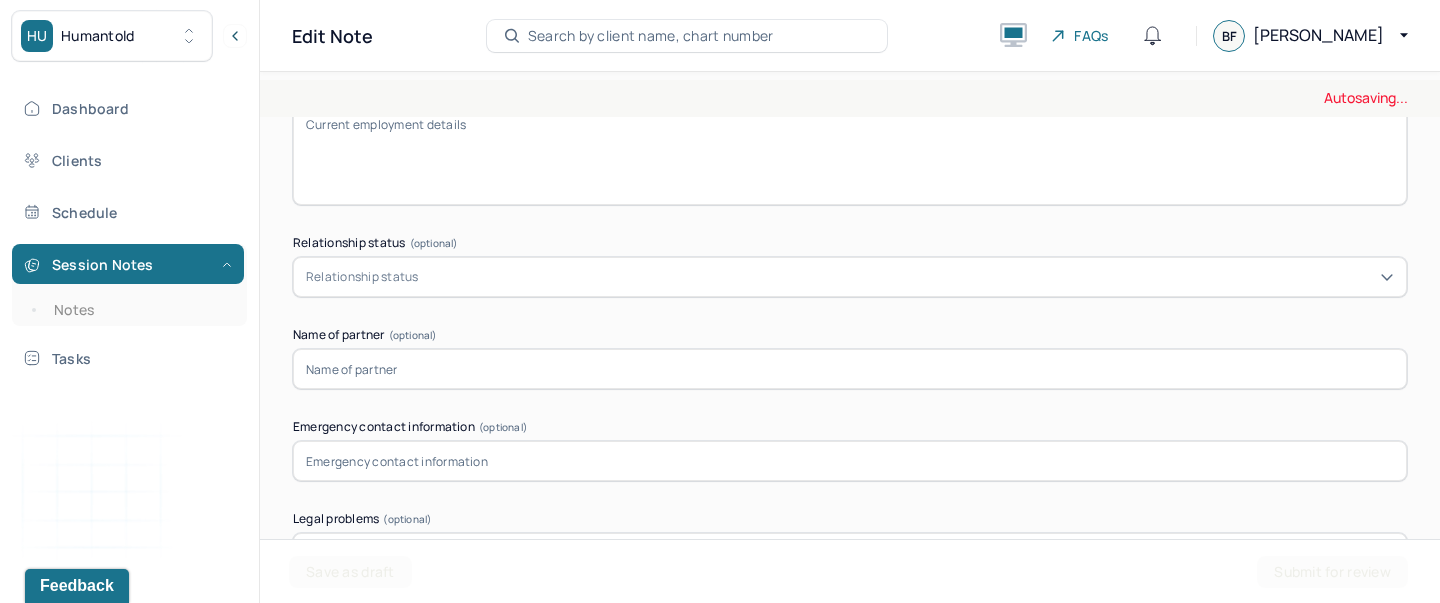 scroll, scrollTop: 1957, scrollLeft: 0, axis: vertical 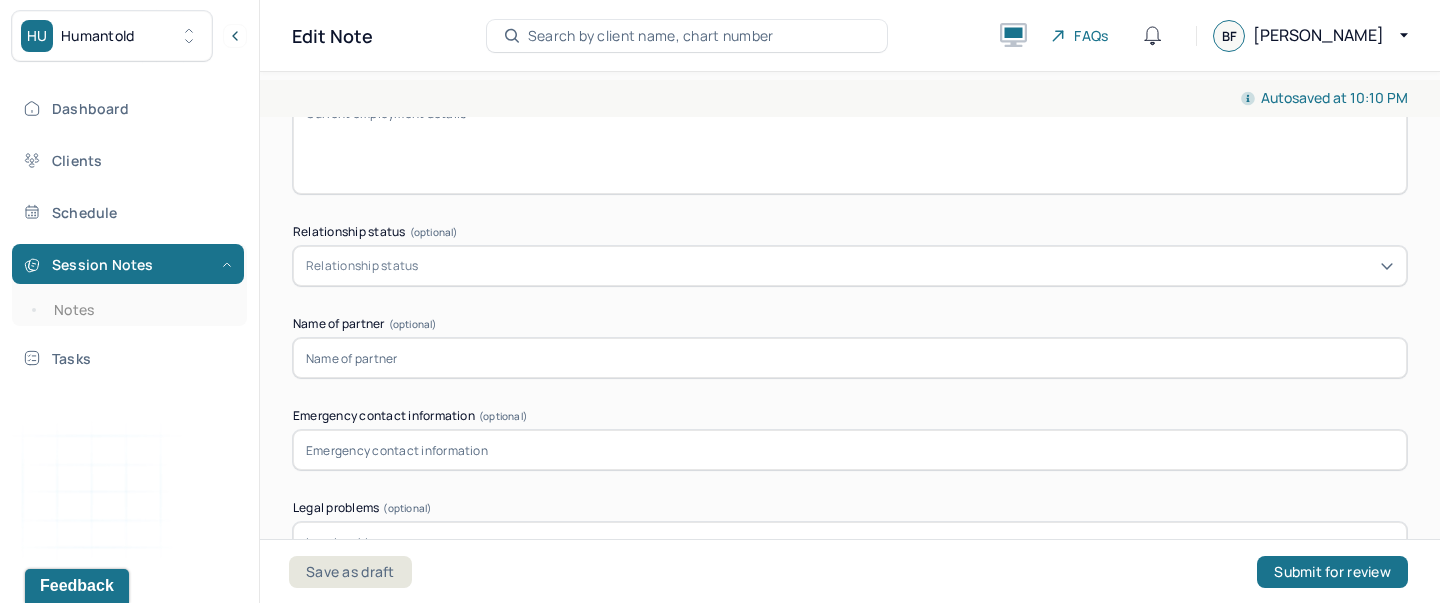 click on "Relationship status" at bounding box center [362, 266] 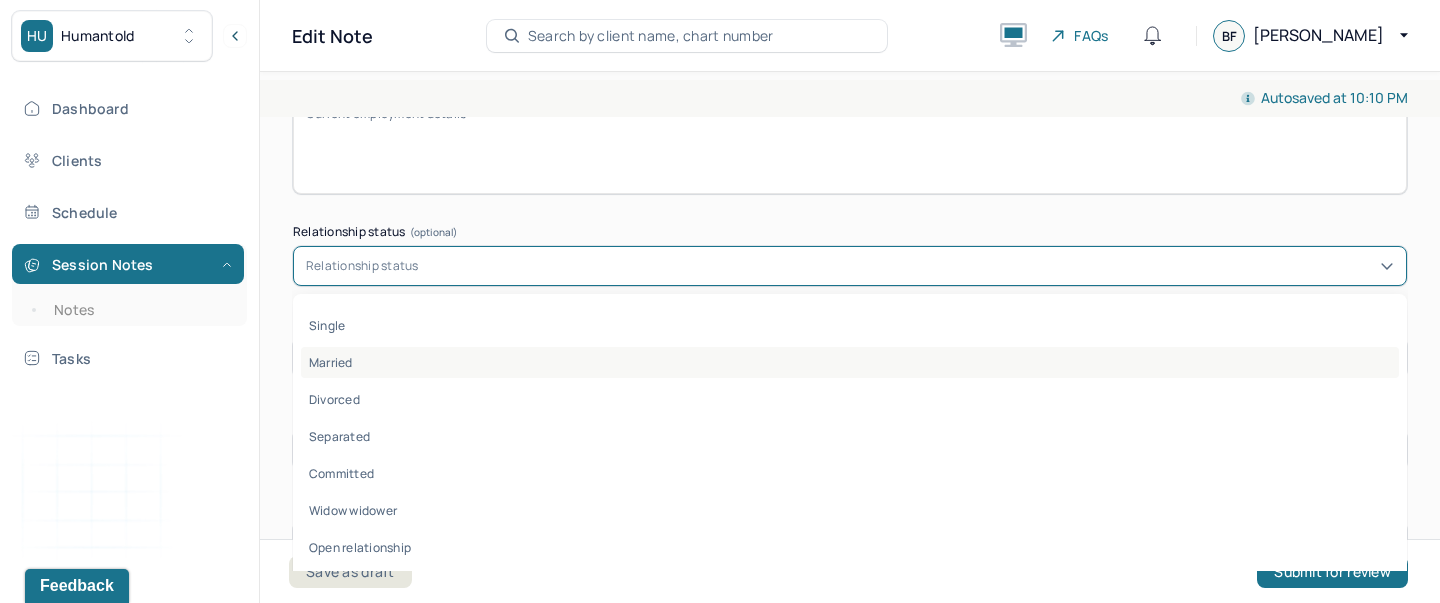 click on "Married" at bounding box center [850, 362] 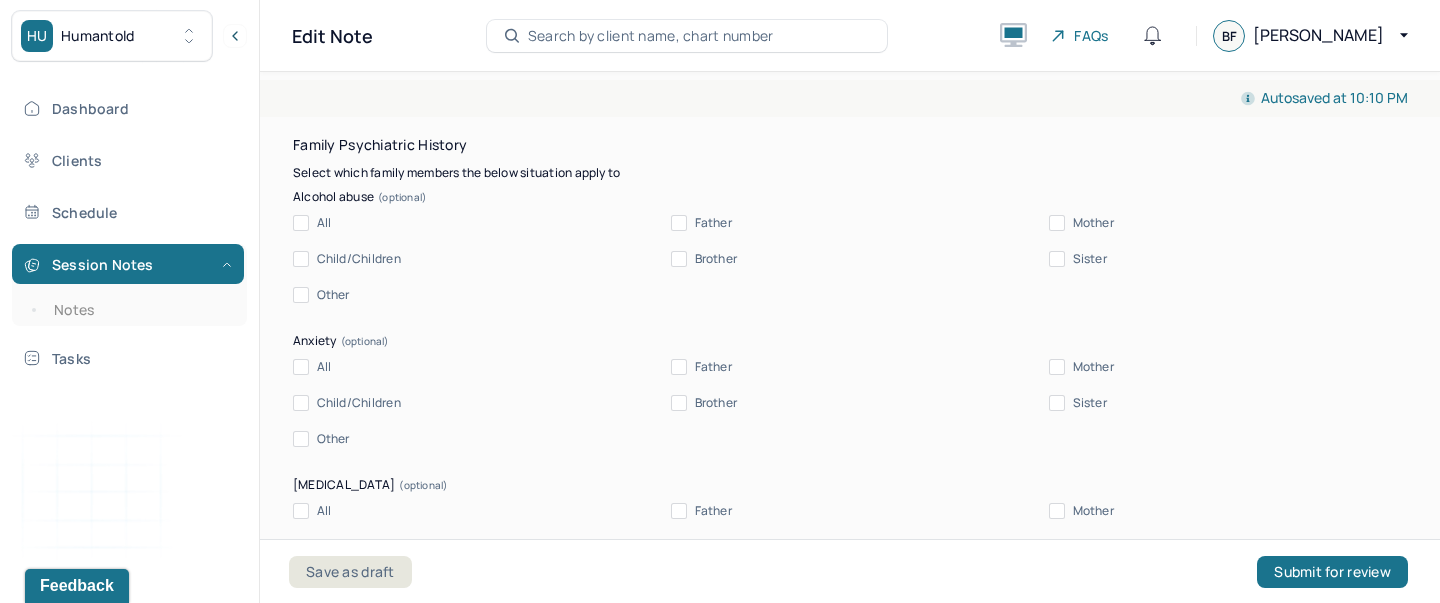 scroll, scrollTop: 5016, scrollLeft: 0, axis: vertical 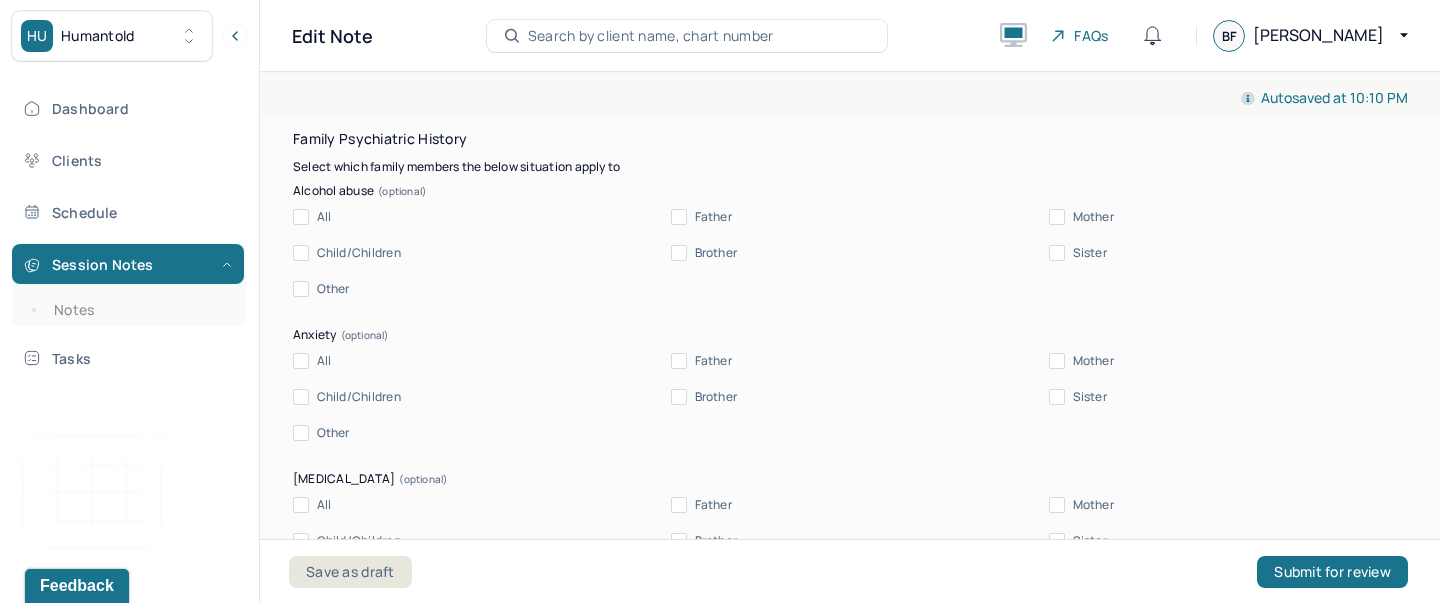 click on "Father" at bounding box center [679, 217] 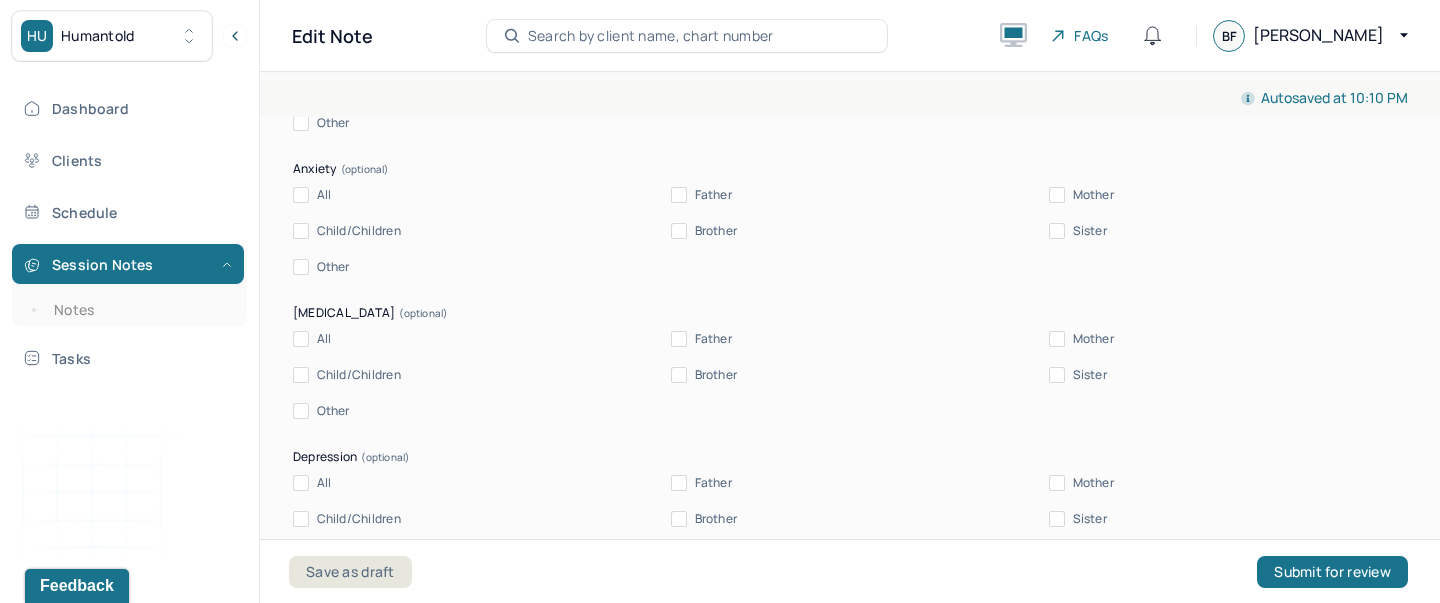 scroll, scrollTop: 5183, scrollLeft: 0, axis: vertical 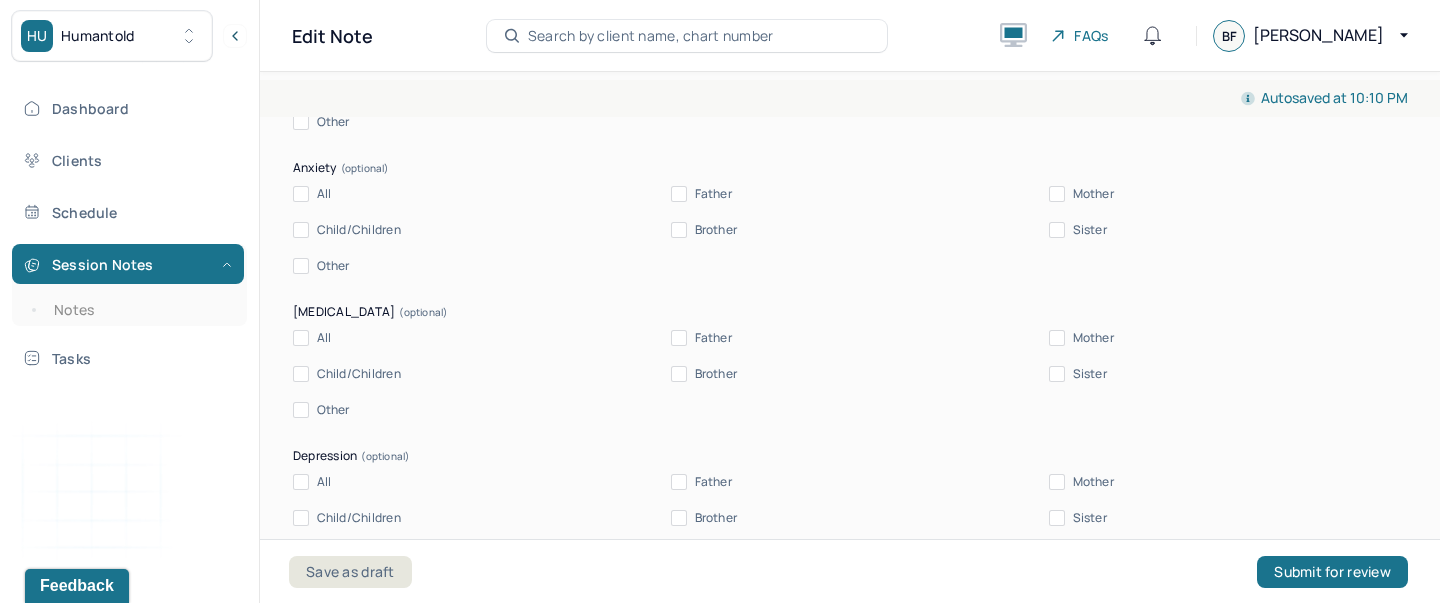 click on "Mother" at bounding box center (1057, 194) 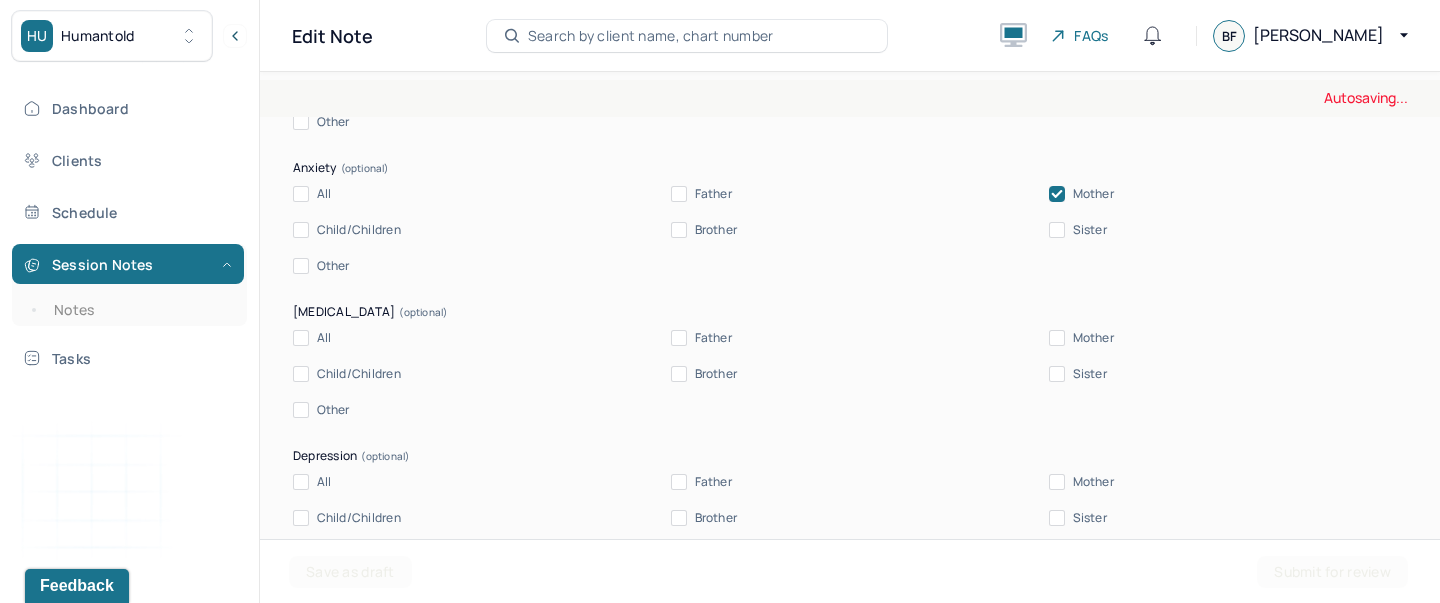 click 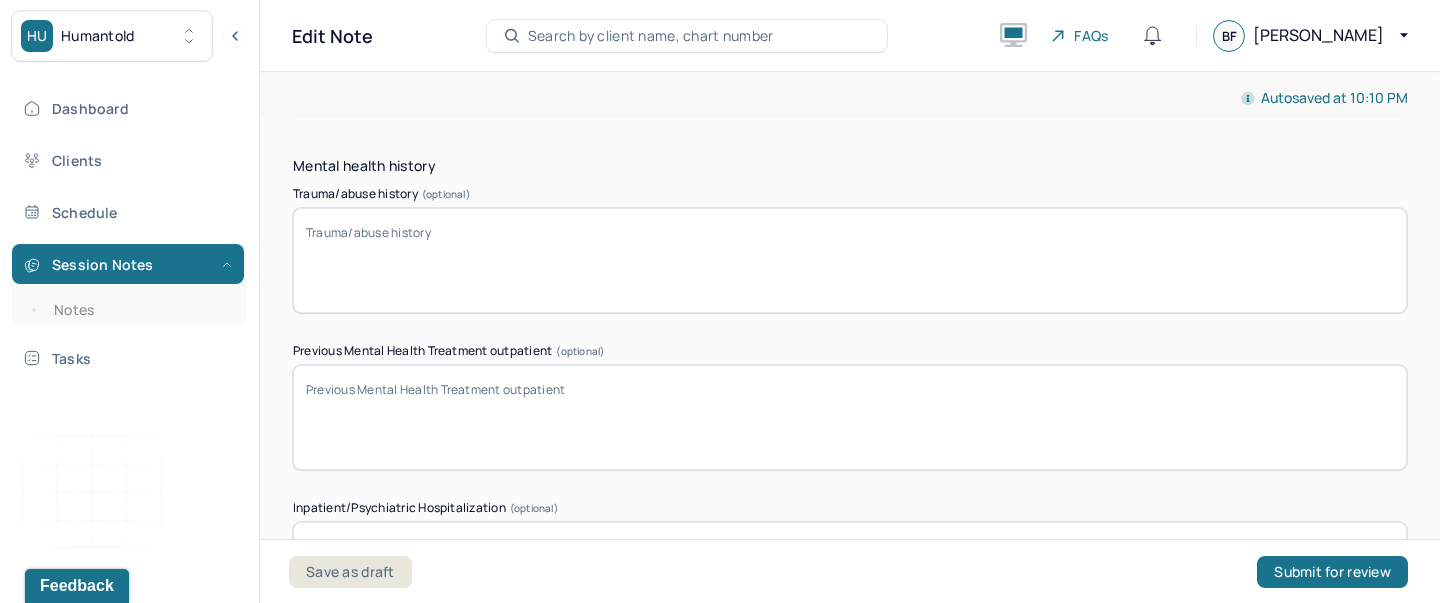 scroll, scrollTop: 6132, scrollLeft: 0, axis: vertical 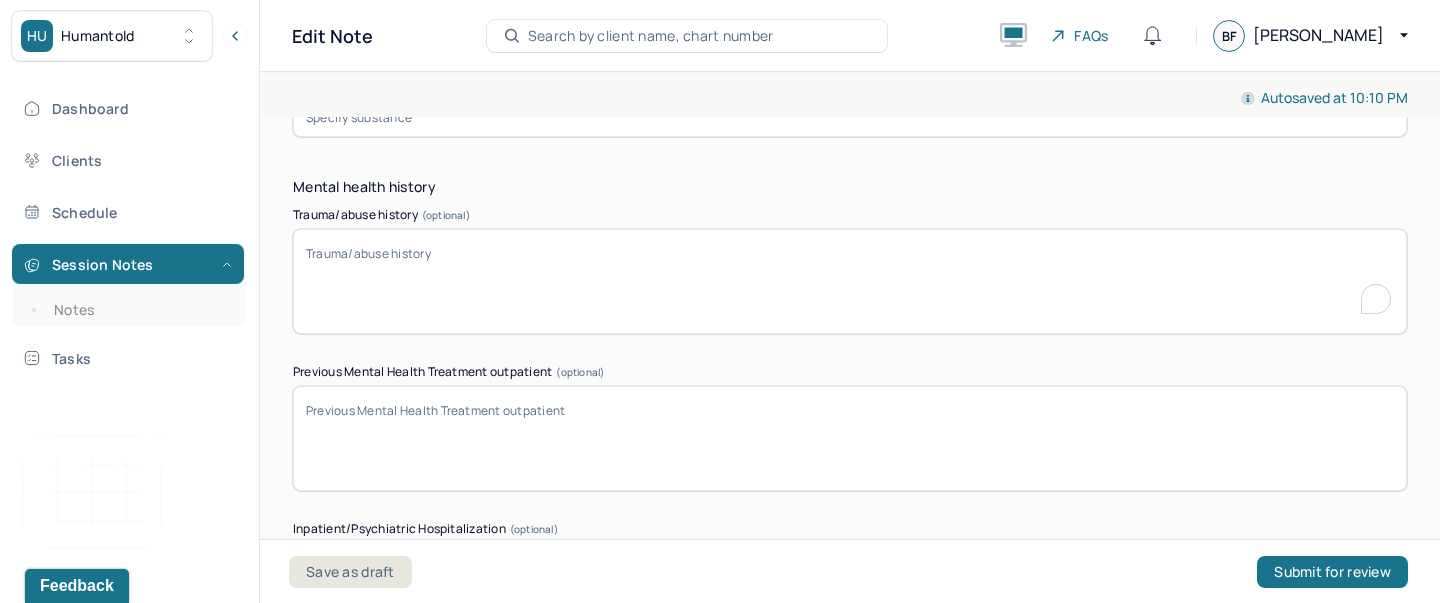 click on "Trauma/abuse history (optional)" at bounding box center (850, 281) 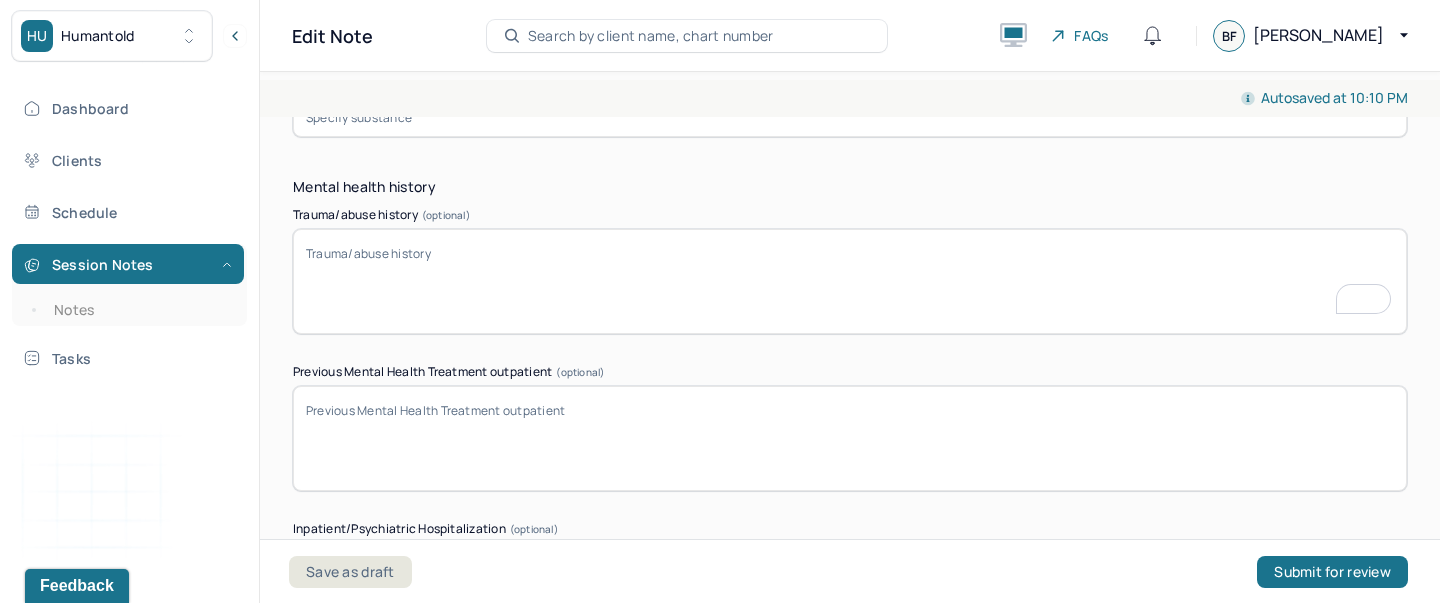 scroll, scrollTop: 6132, scrollLeft: 0, axis: vertical 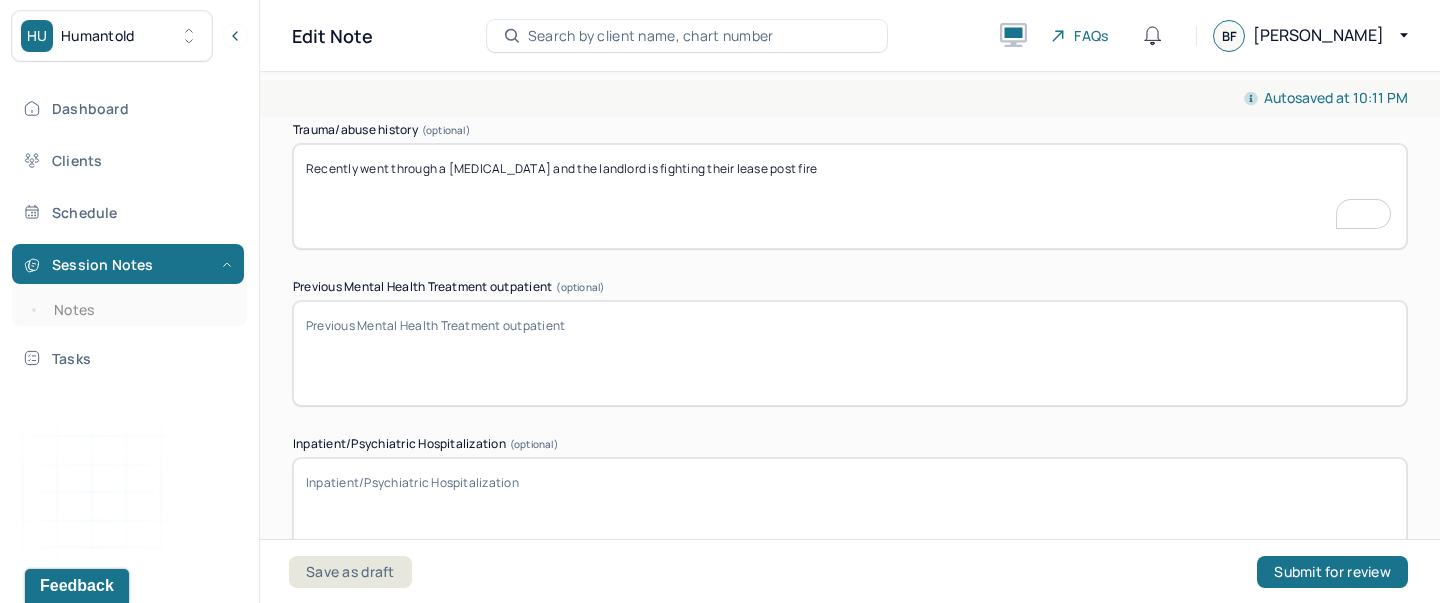 type on "Recently went through a [MEDICAL_DATA] and the landlord is fighting their lease post fire" 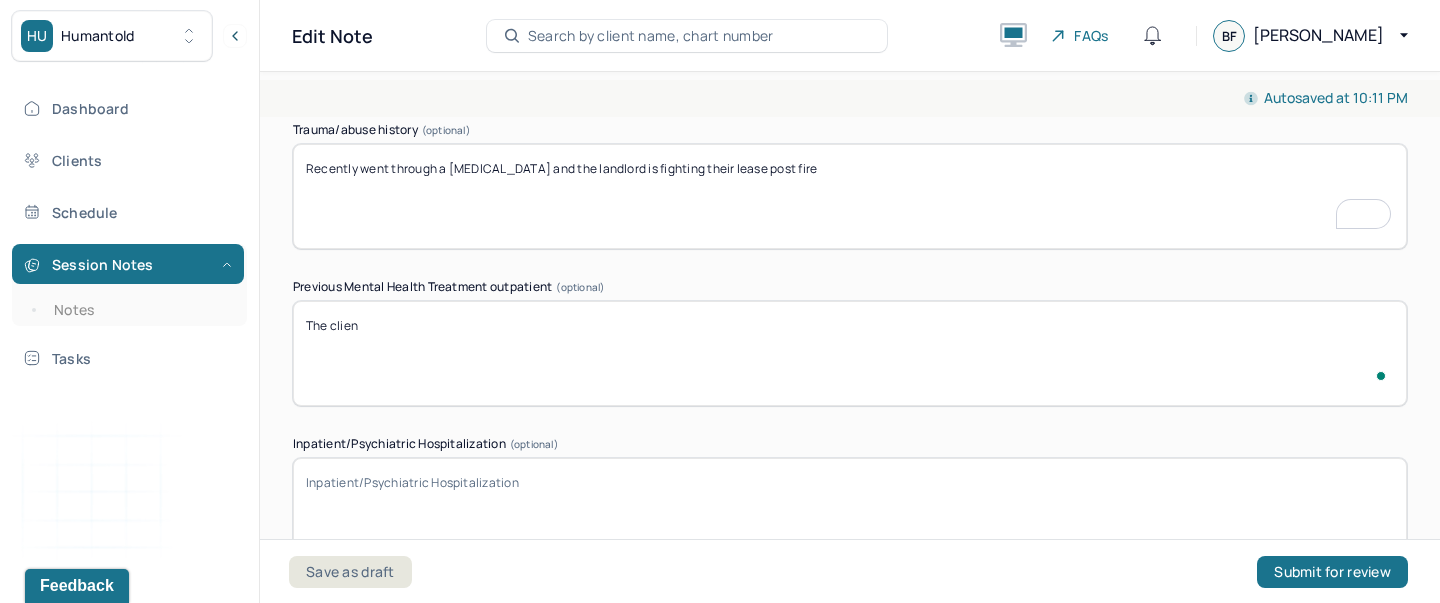 scroll, scrollTop: 6217, scrollLeft: 0, axis: vertical 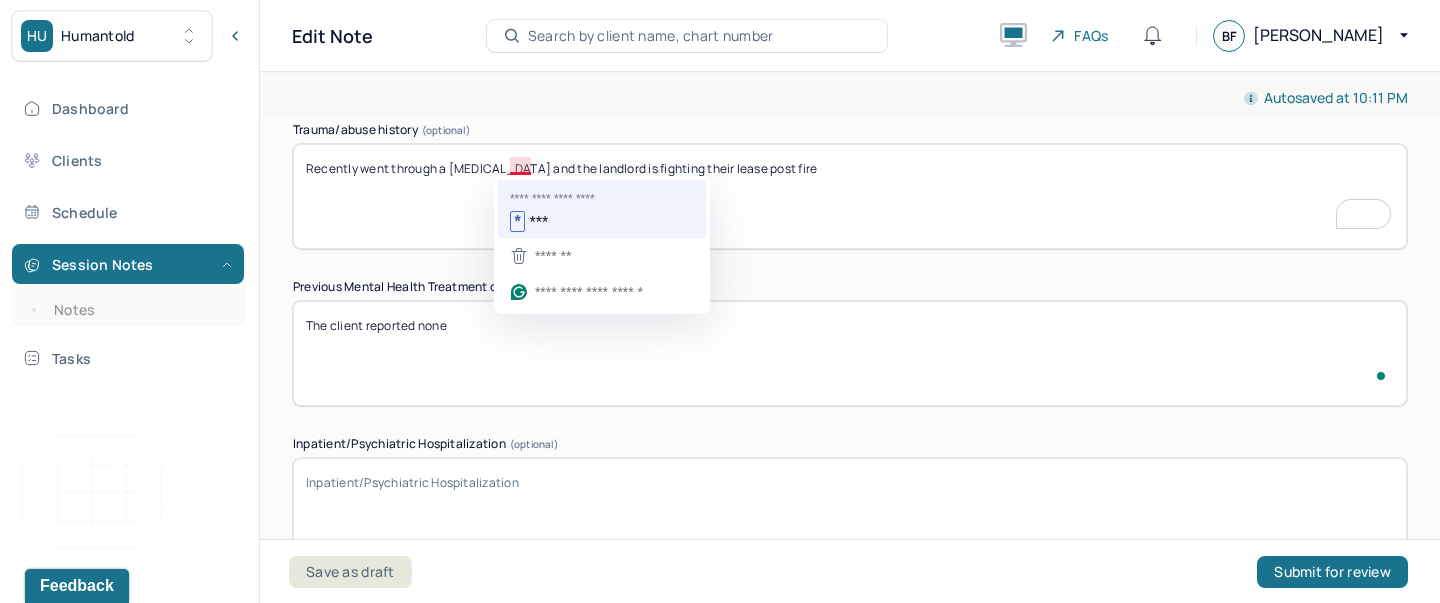 type on "The client reported none" 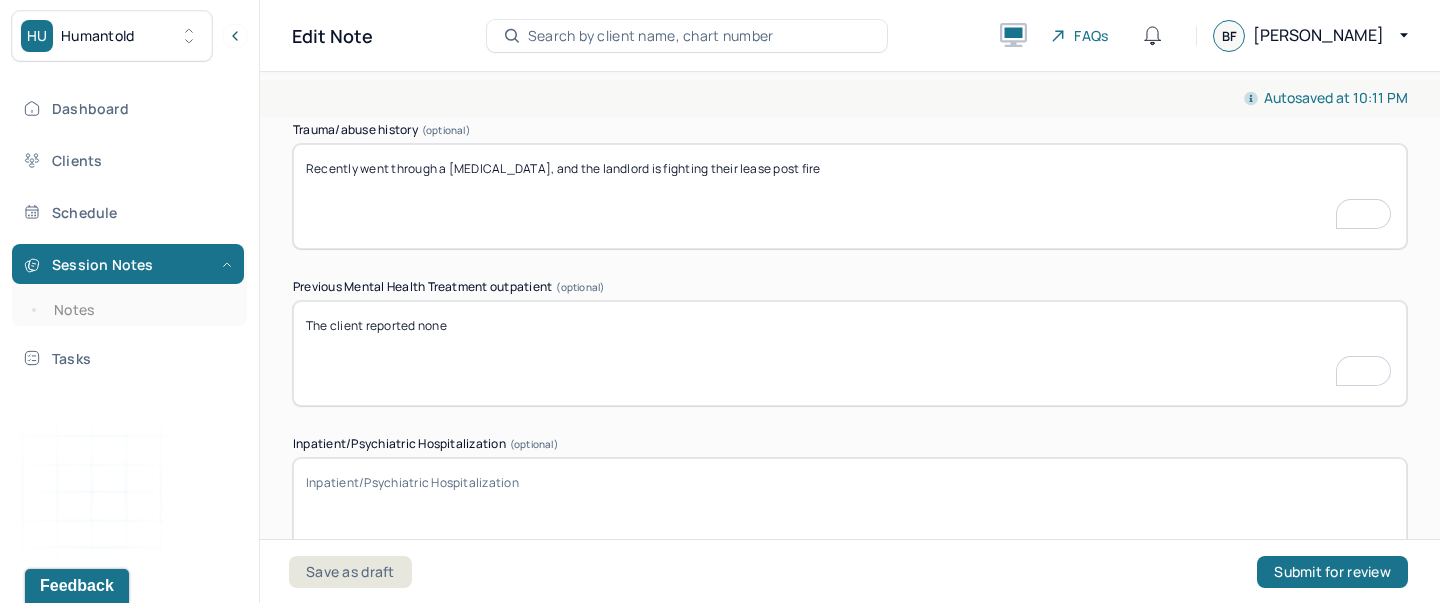 scroll, scrollTop: 6301, scrollLeft: 0, axis: vertical 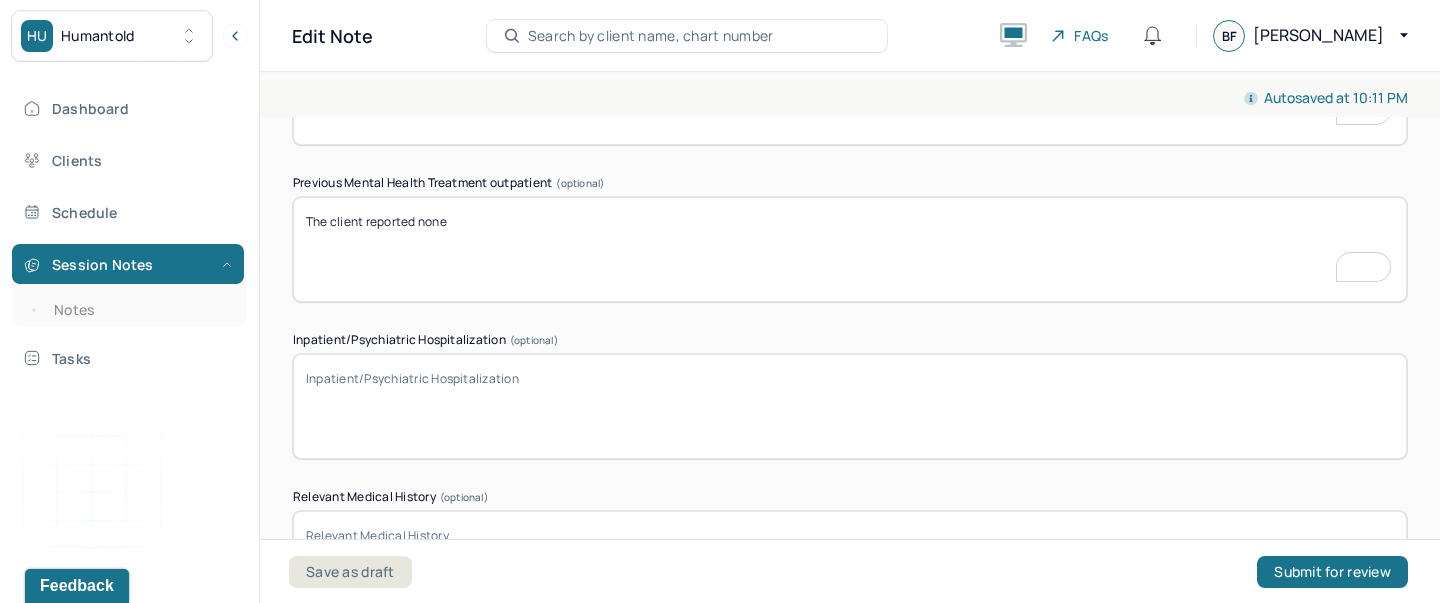 type on "Recently went through a [MEDICAL_DATA], and the landlord is fighting their lease post fire" 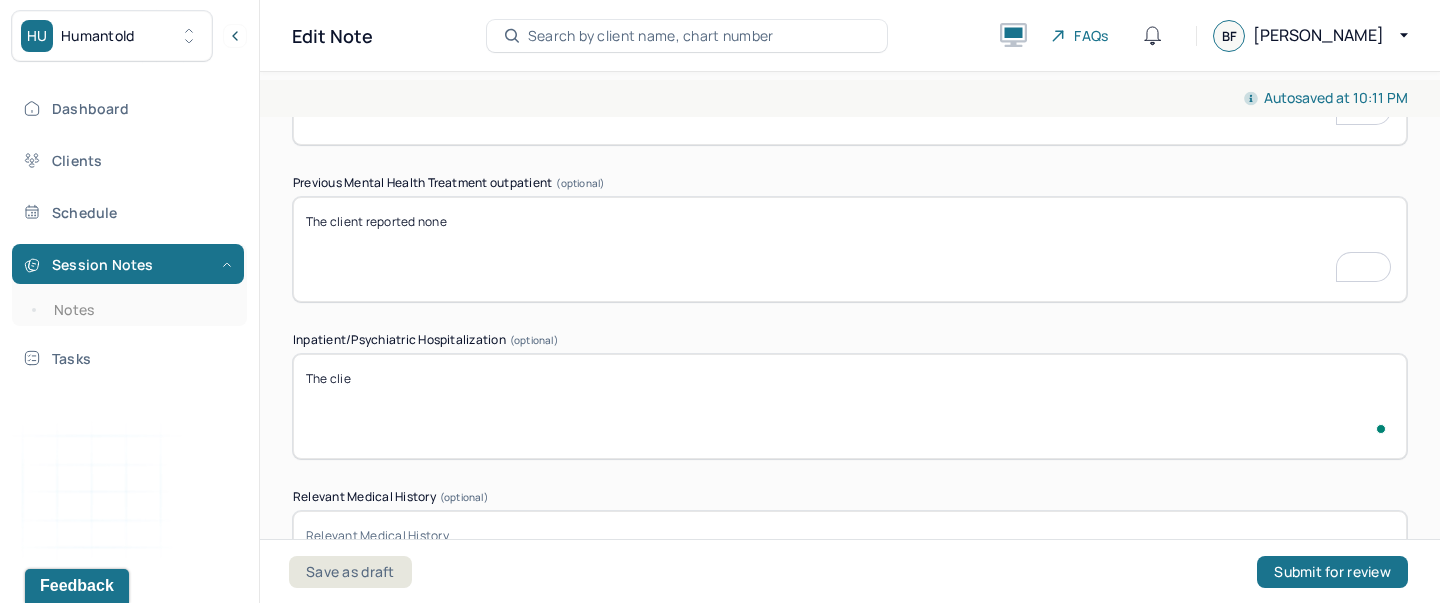 scroll, scrollTop: 6321, scrollLeft: 0, axis: vertical 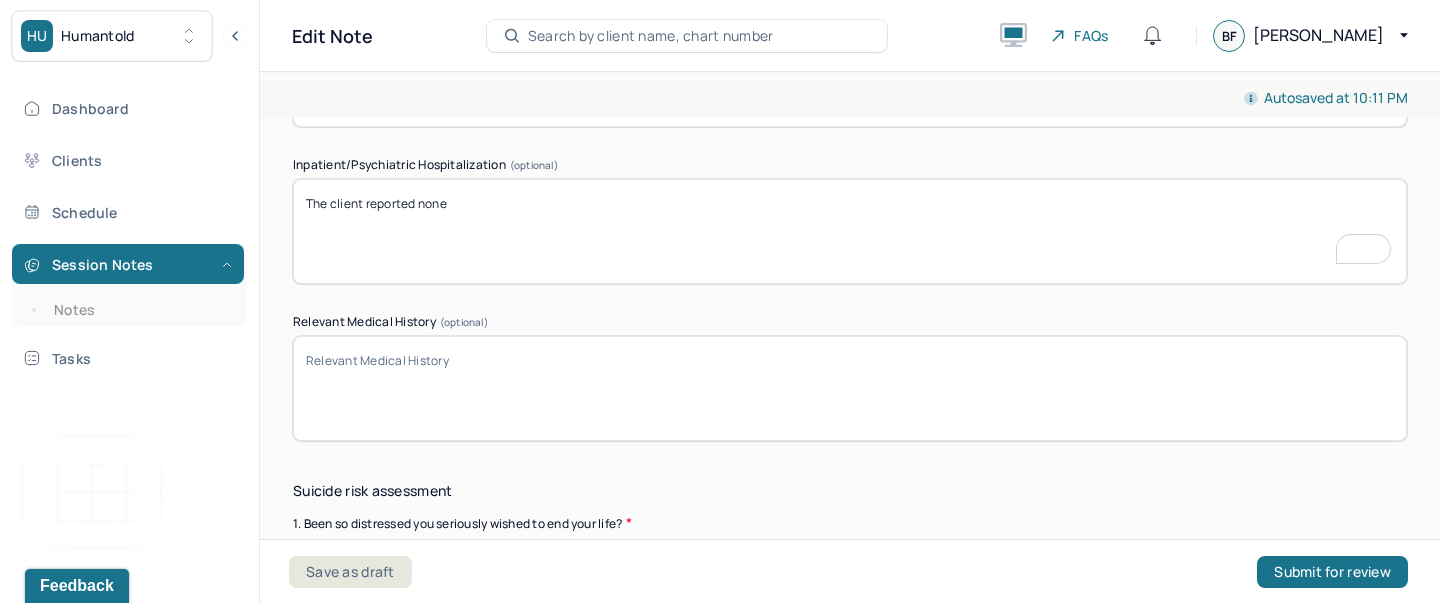 type on "The client reported none" 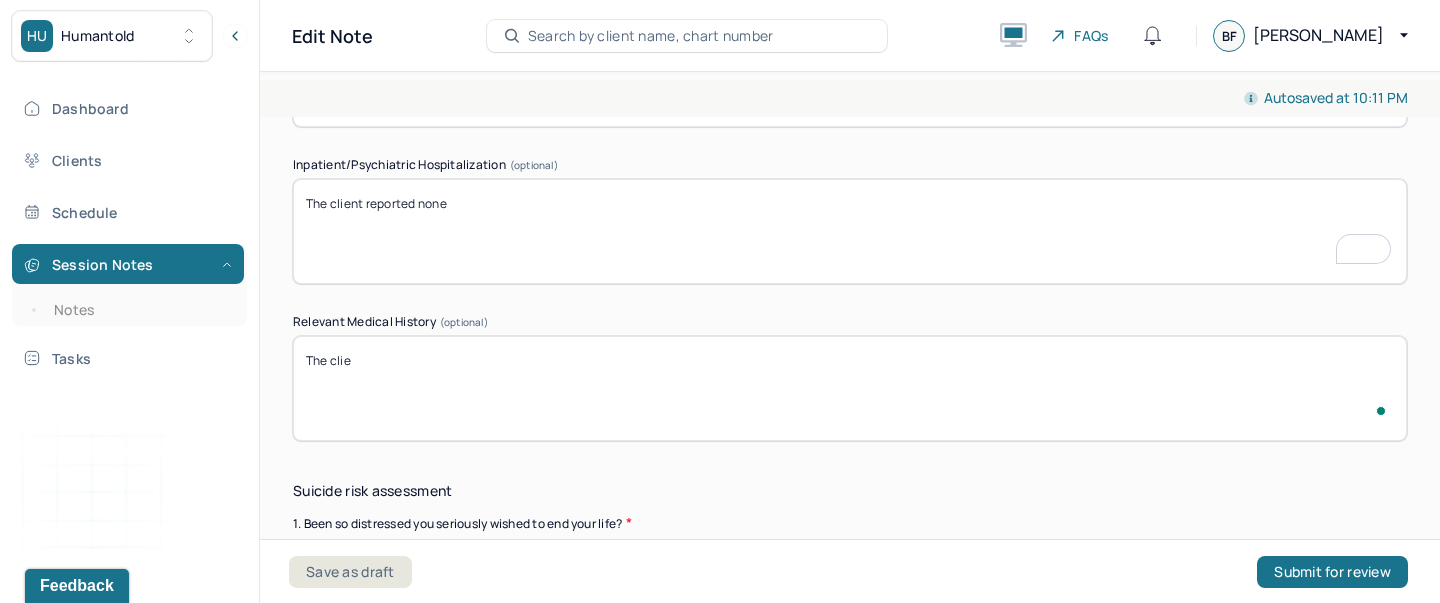 scroll, scrollTop: 6496, scrollLeft: 0, axis: vertical 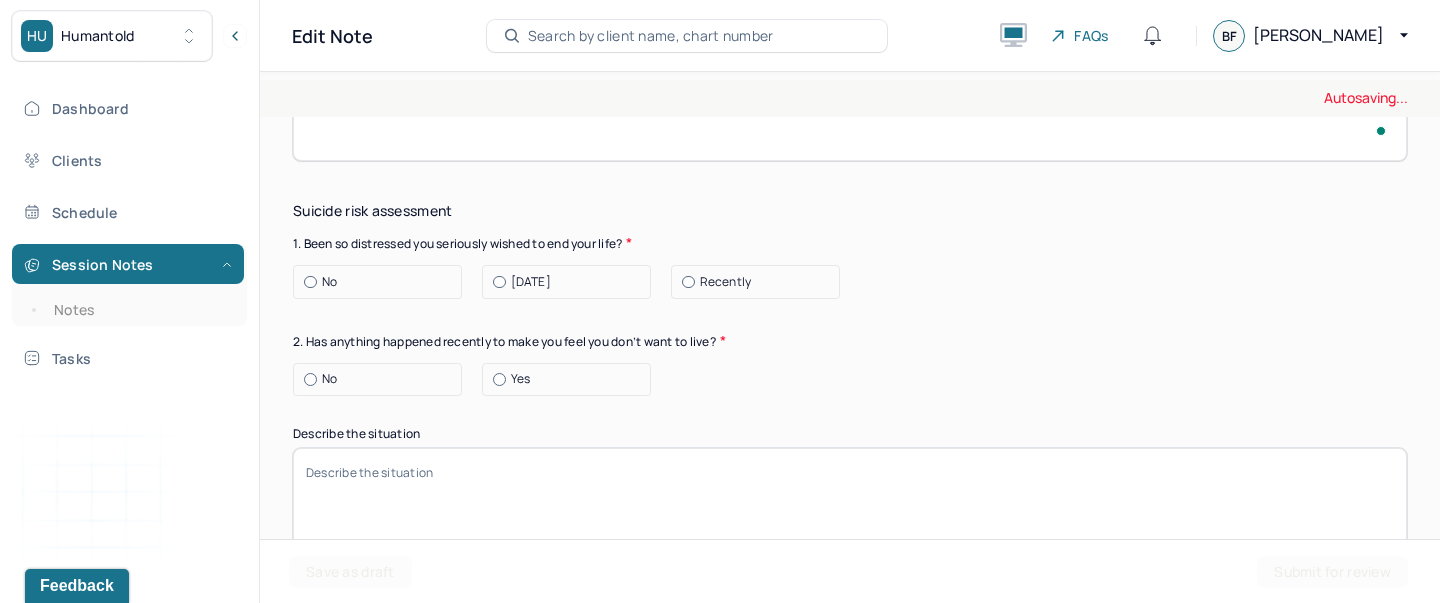 type on "The client reported none" 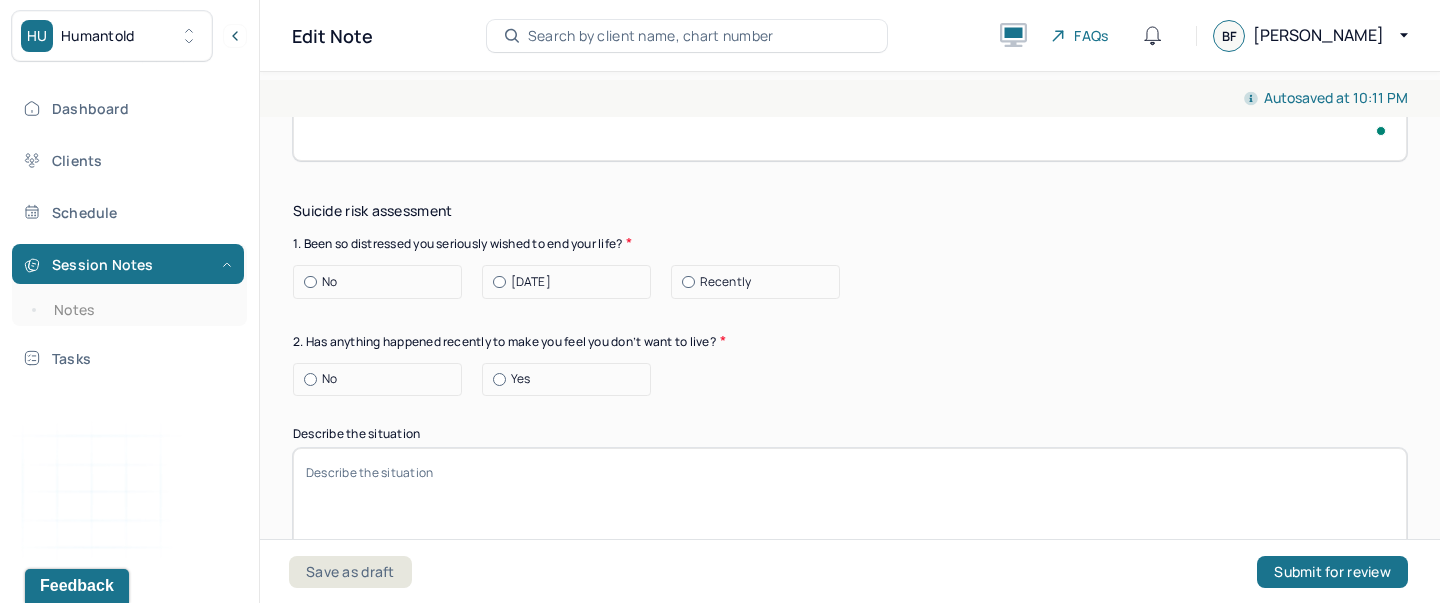 click at bounding box center (310, 282) 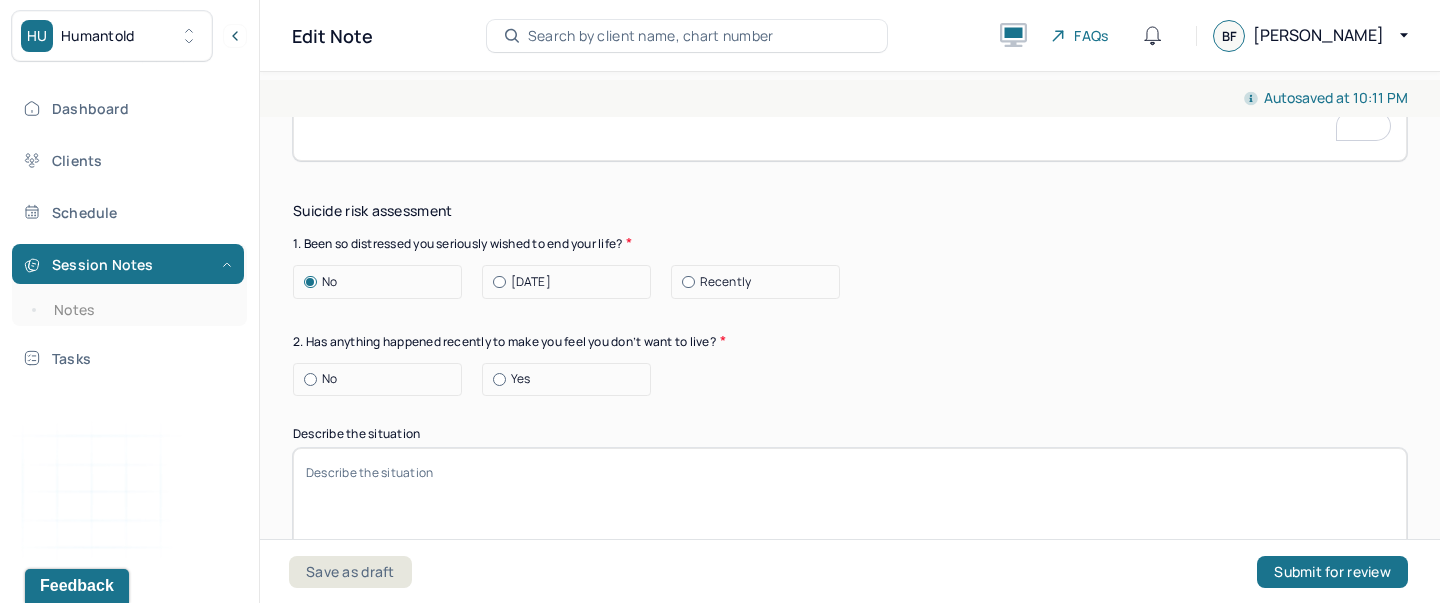 click at bounding box center (310, 379) 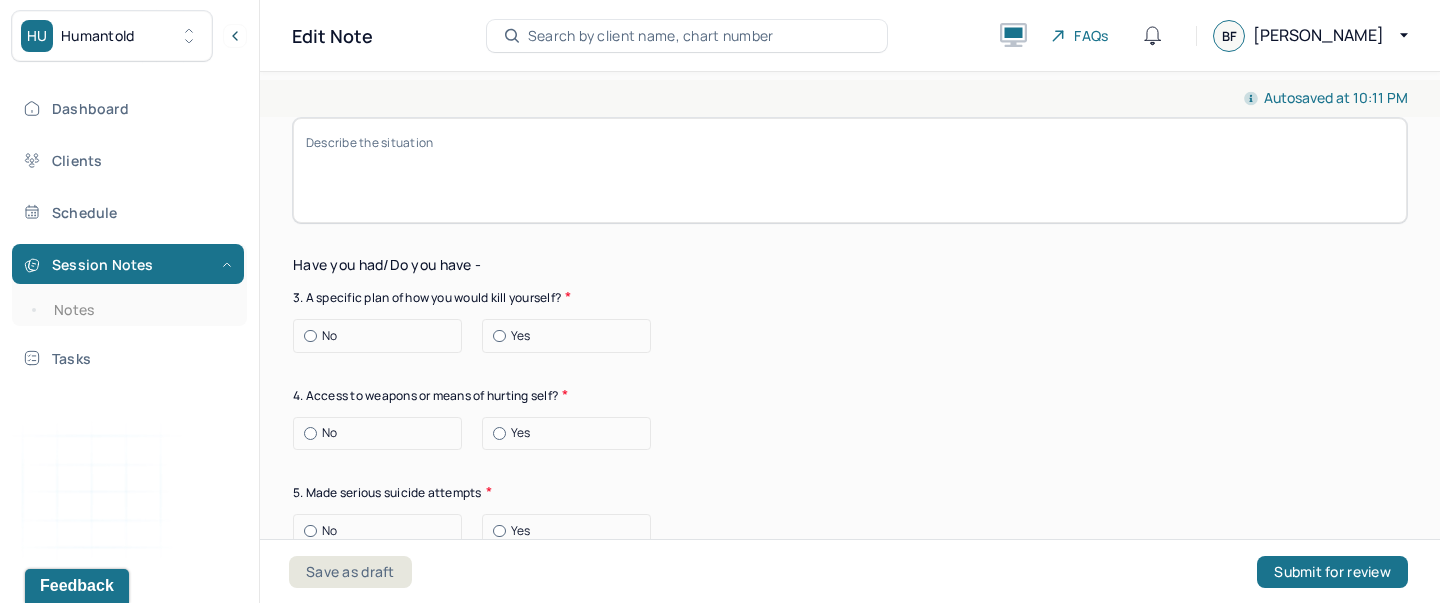 click on "Suicide risk assessment 1. Been so distressed you seriously wished to end your life? No [DATE] Recently 2. Has anything happened recently to make you feel you don’t want to live? No Yes Describe the situation Have you had/Do you have - 3. A specific plan of how you would kill yourself? No Yes 4. Access to weapons or means of hurting self? No Yes 5. Made serious suicide attempts No Yes 6. Purposely done something to hurt yourself? No Yes Describe the situation 7. Heard voices telling you to hurt yourself? No Yes 8. Had relatives who attempted or commited sucide? No Yes 9. Had thoughts of killing or seriously hurting someone? No Yes 10. Heard voices telling you to hurt others? No Yes 11. Hurt someone or destroyed property on purpose? No Yes 12. Slapped, kicked, punched someone with intent to harm? No Yes 13. Been arrested or detained for [MEDICAL_DATA]? No Yes 14. Been to jail for any reason? No Yes 15. Been on probation for any reason? No Yes 16. Do you have access to guns? No Yes" at bounding box center [850, 824] 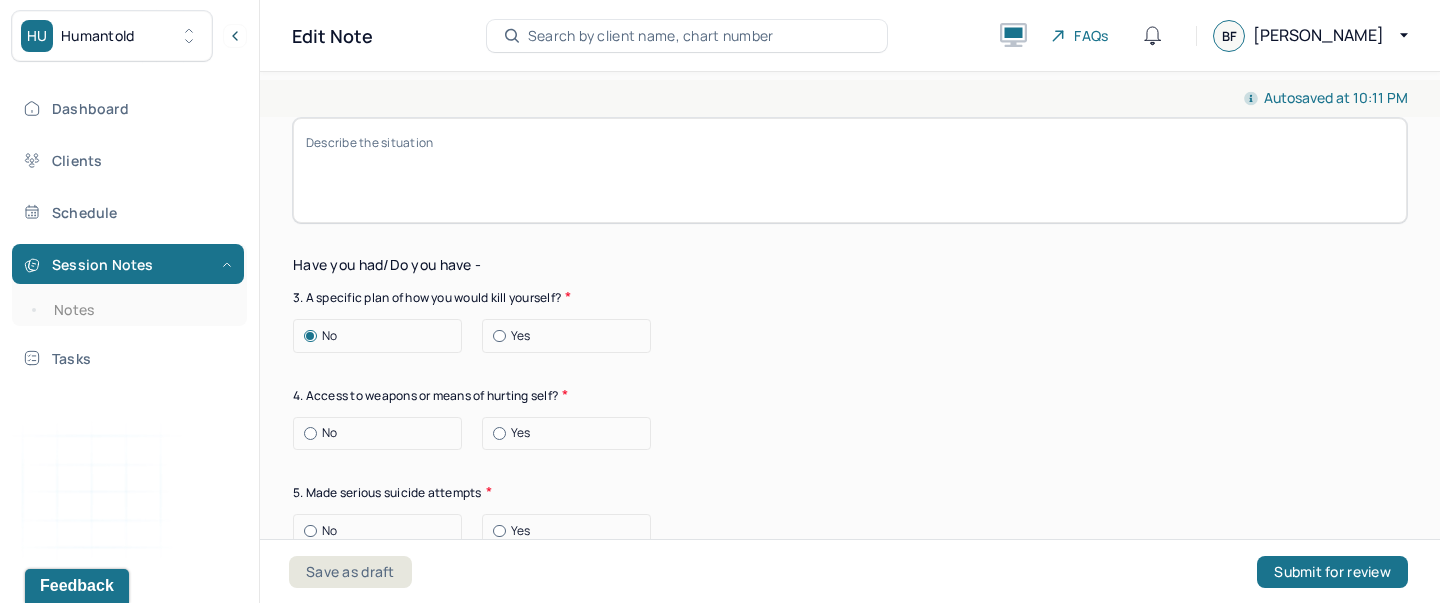 click on "No" at bounding box center [377, 434] 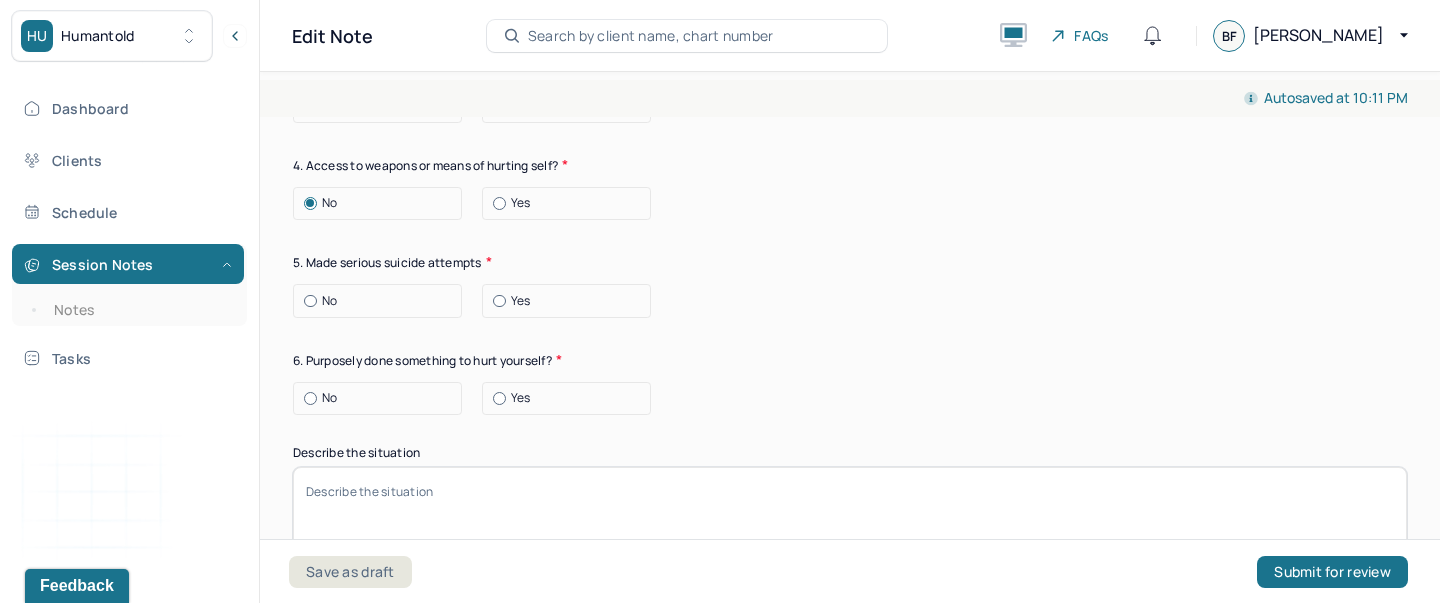 click on "No" at bounding box center [329, 301] 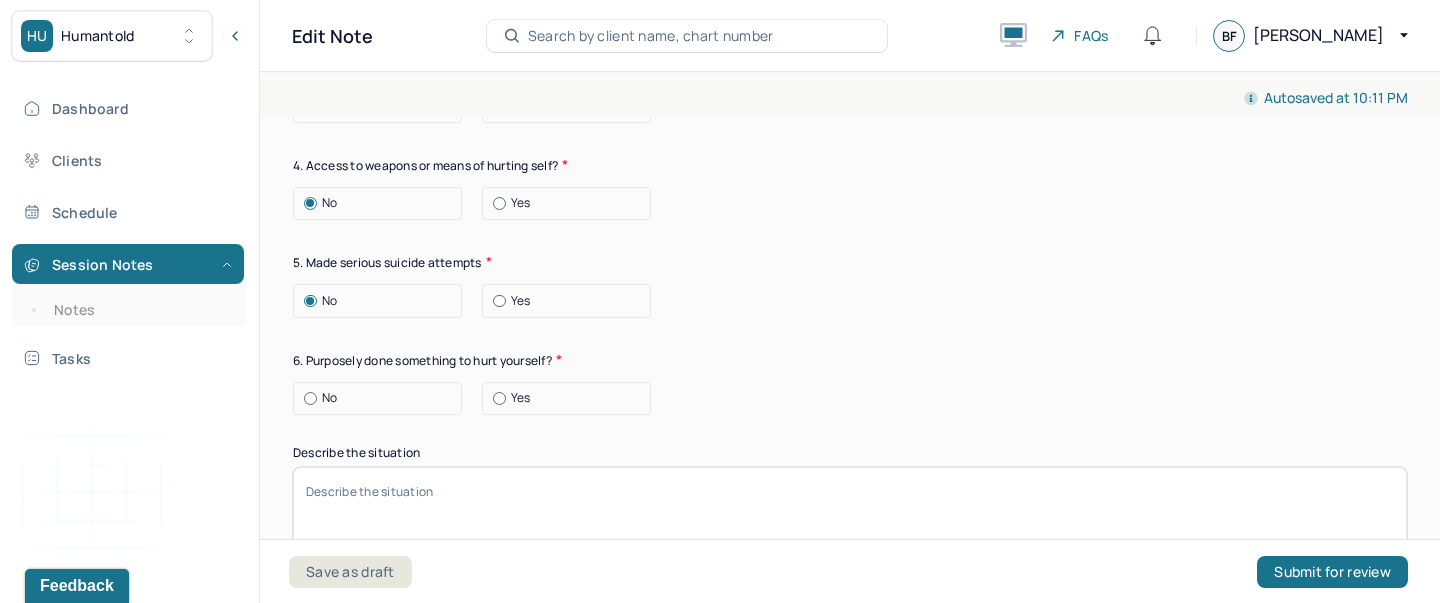 click on "No" at bounding box center [382, 398] 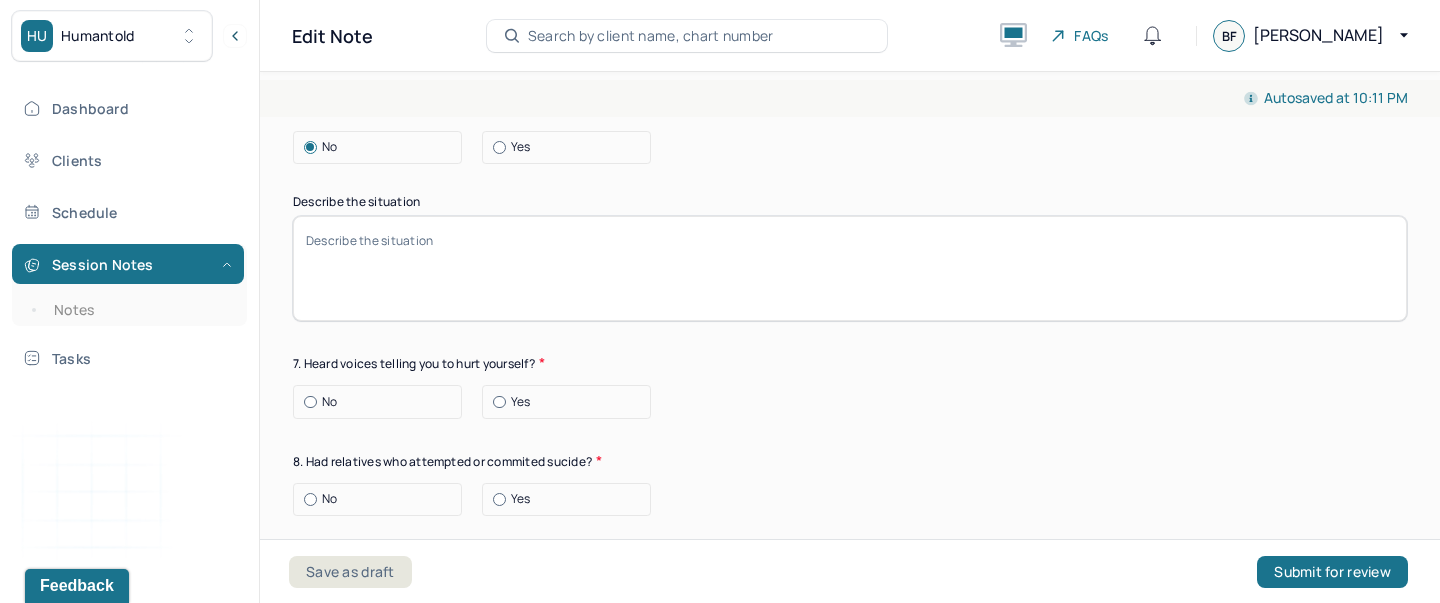 click on "No" at bounding box center [377, 402] 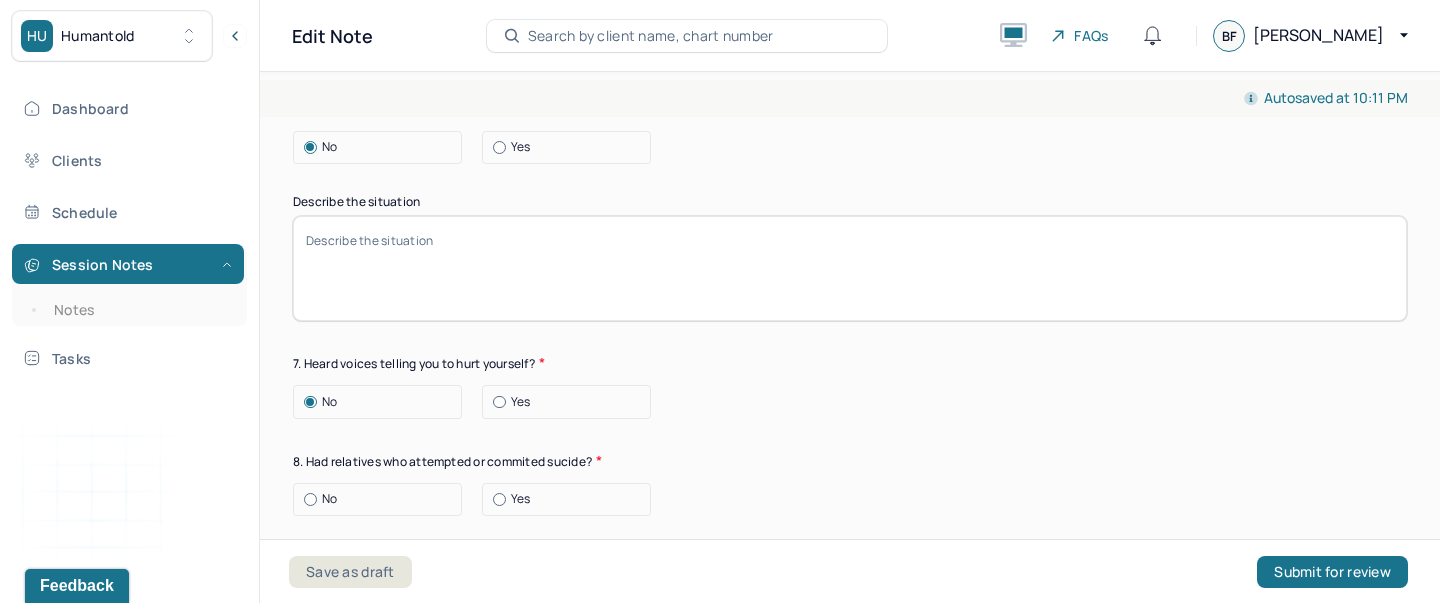 click on "No" at bounding box center [382, 499] 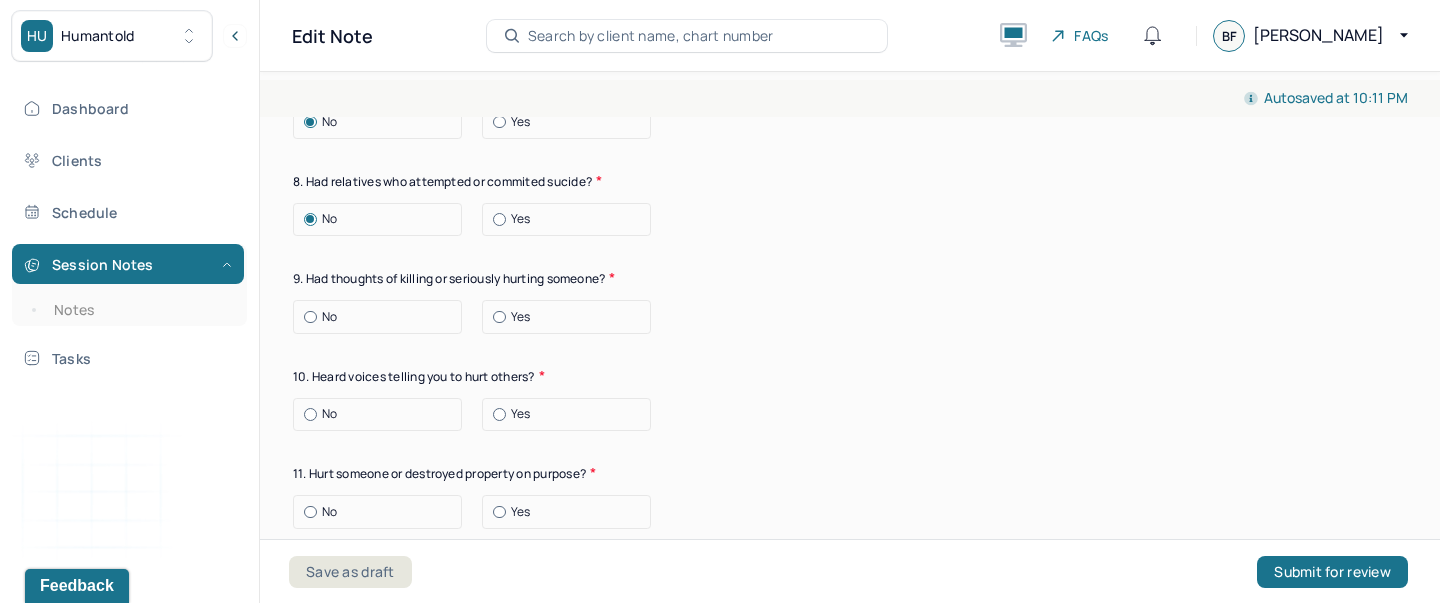 click on "No" at bounding box center [329, 317] 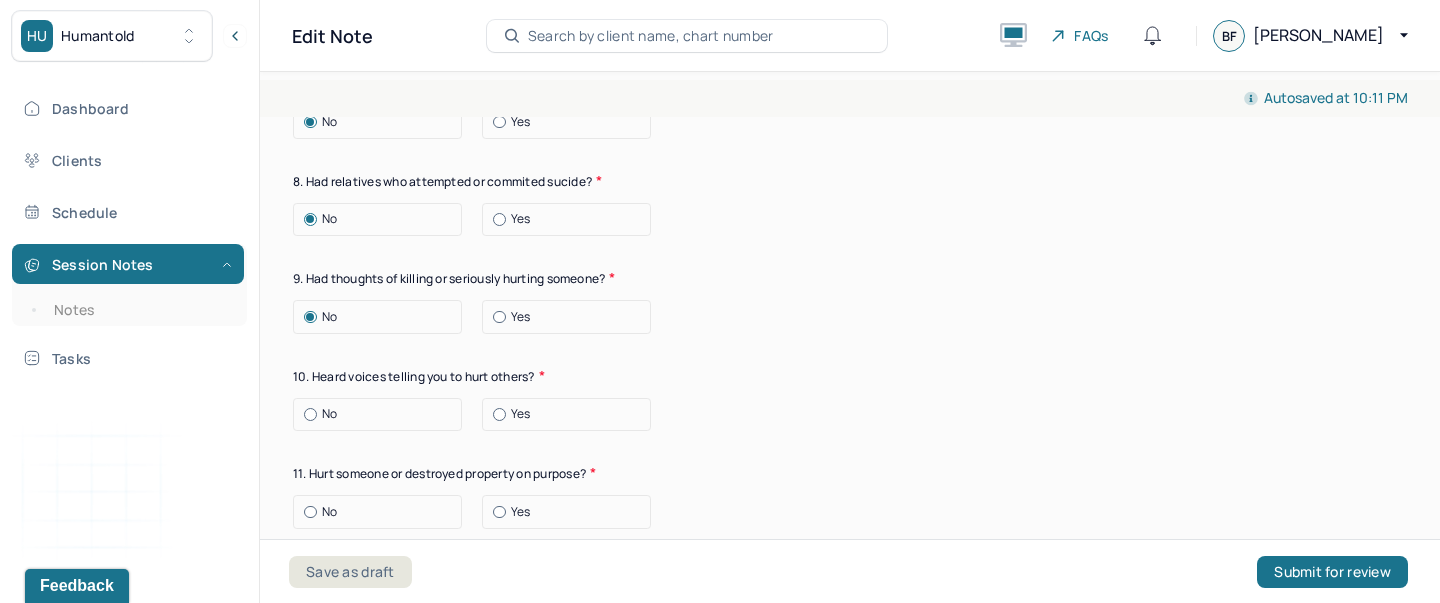 click at bounding box center (310, 414) 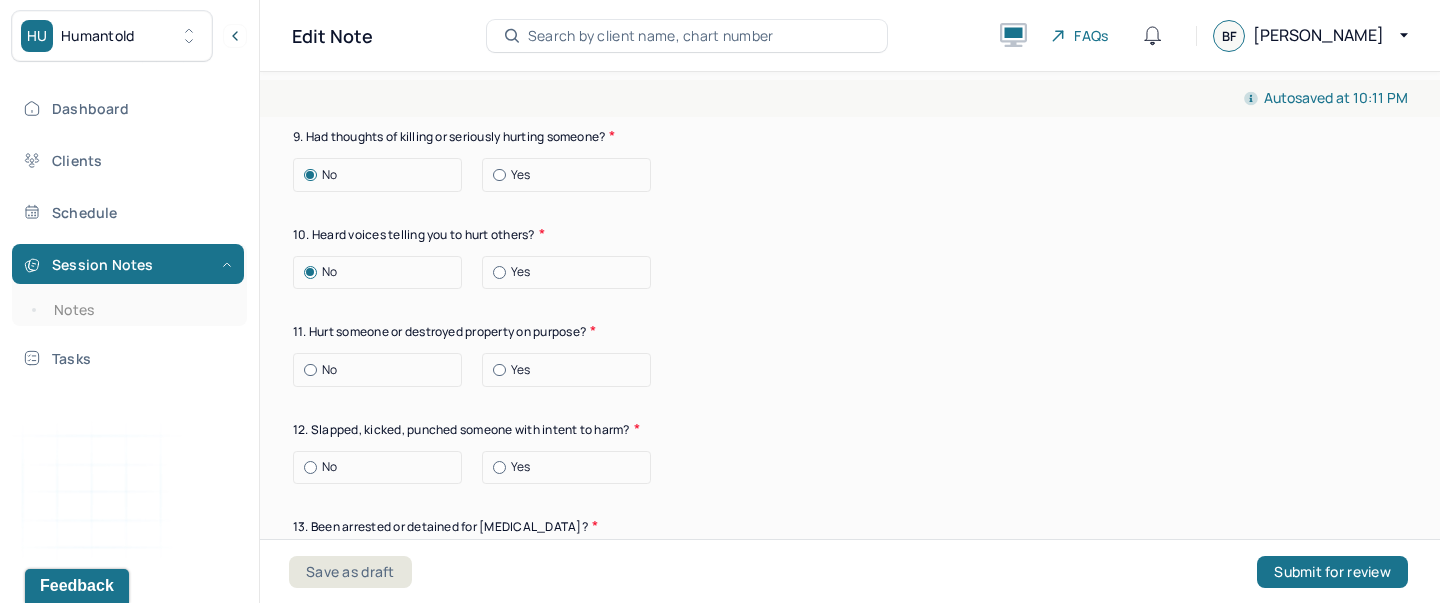 click on "No" at bounding box center [382, 370] 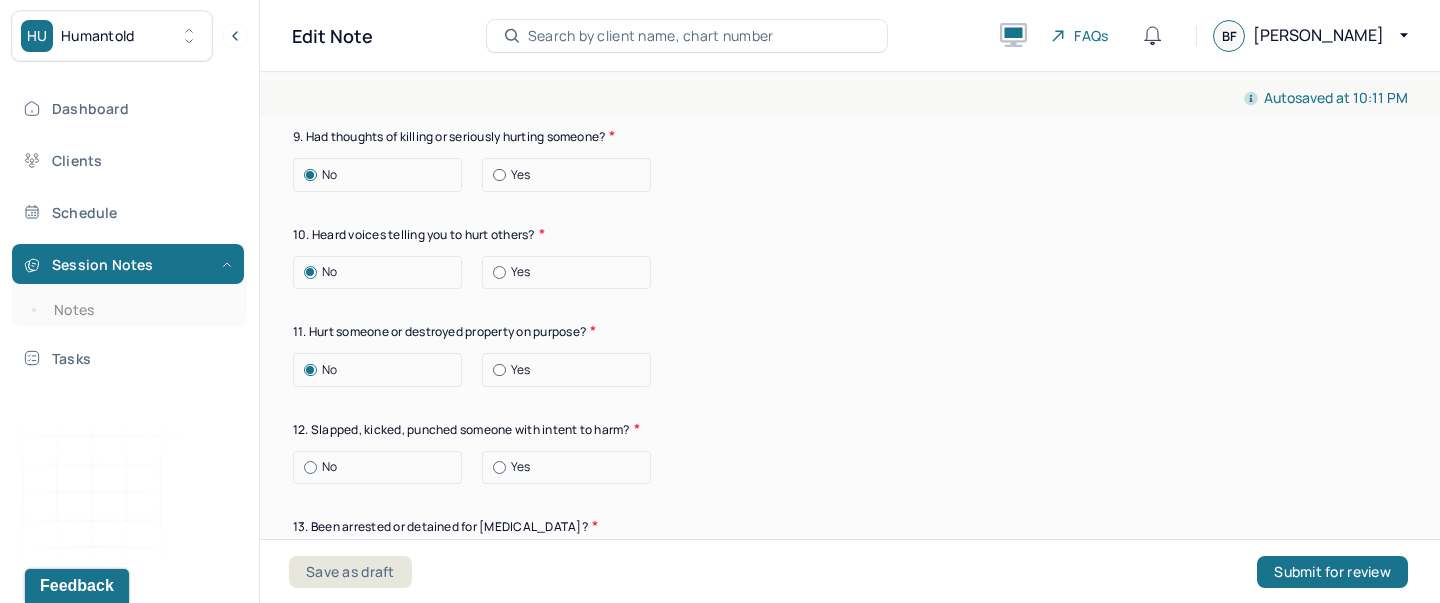 click at bounding box center [310, 467] 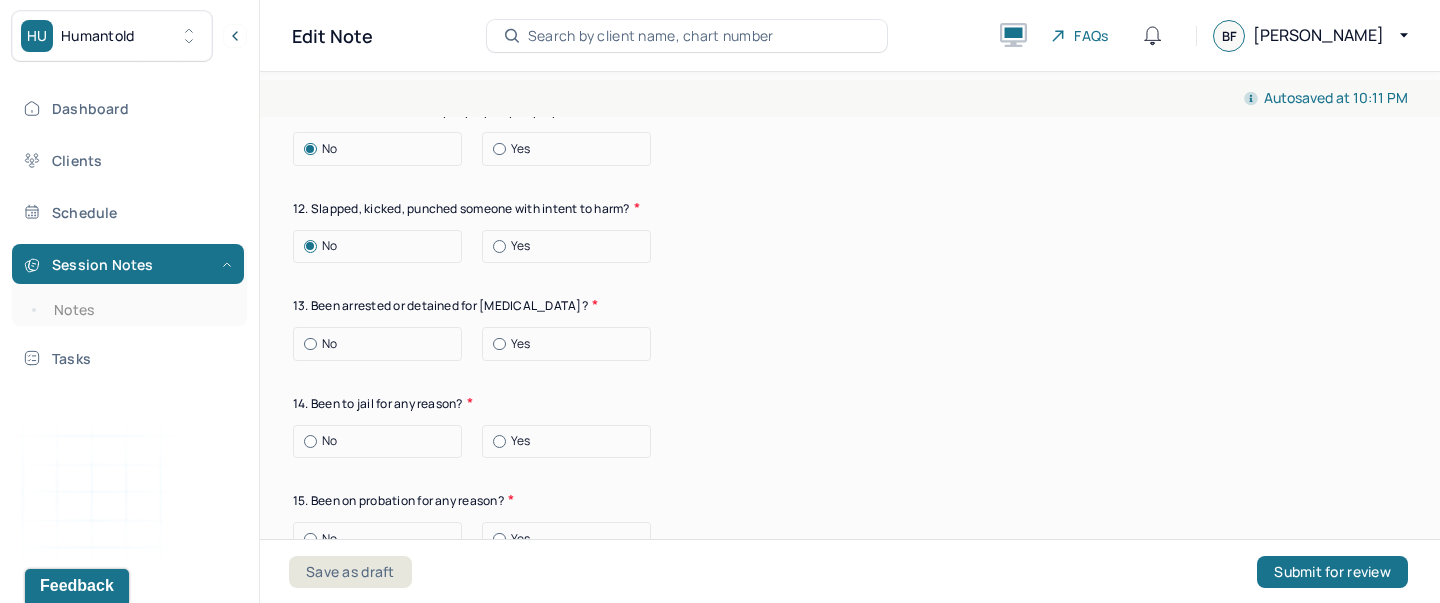 click on "No" at bounding box center [329, 344] 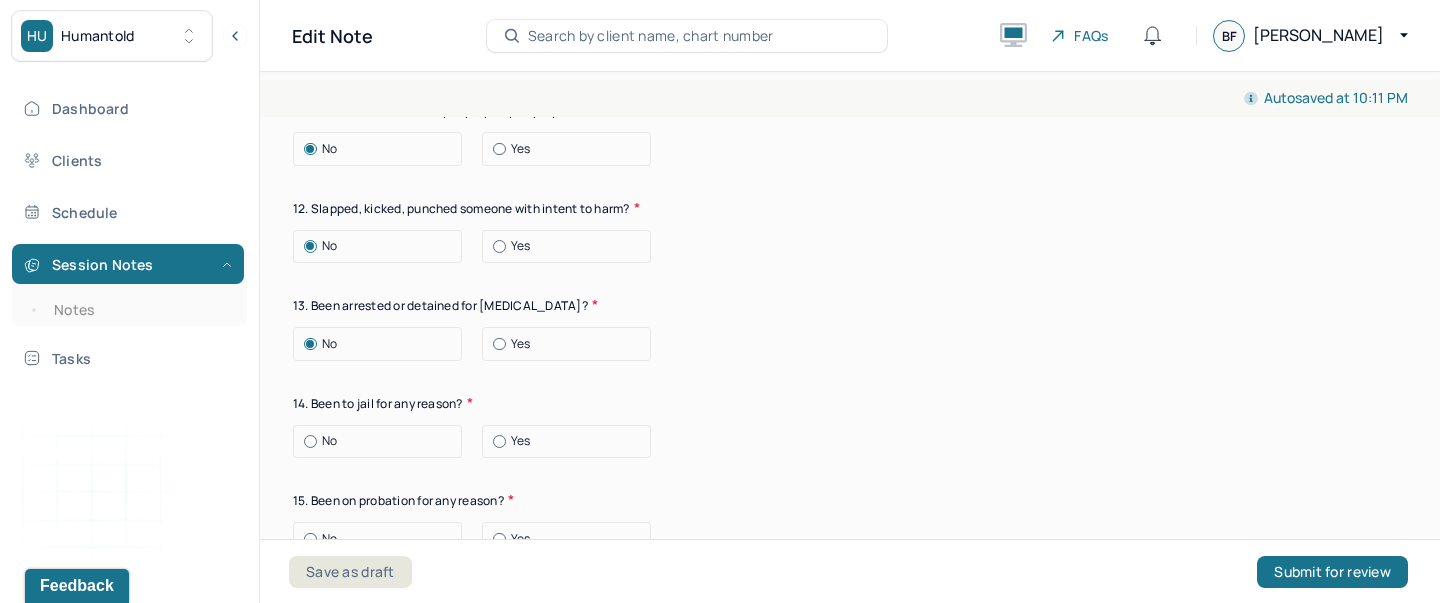 click on "No" at bounding box center (382, 441) 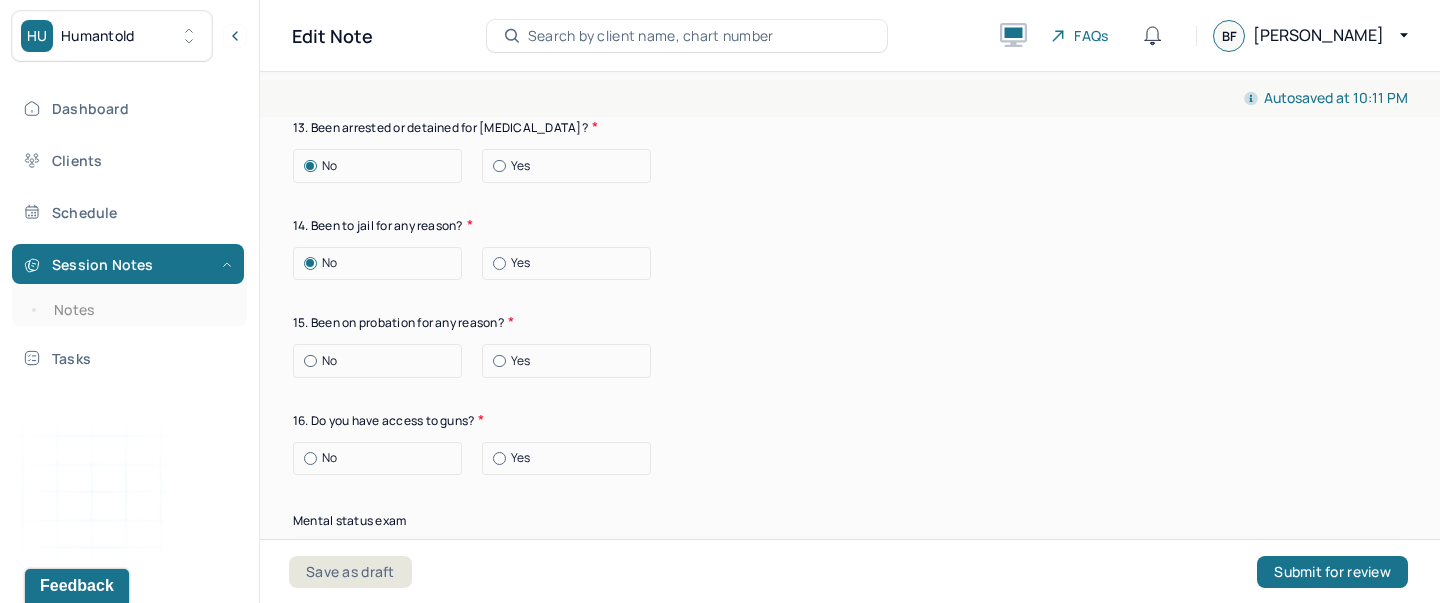 click on "No" at bounding box center [382, 361] 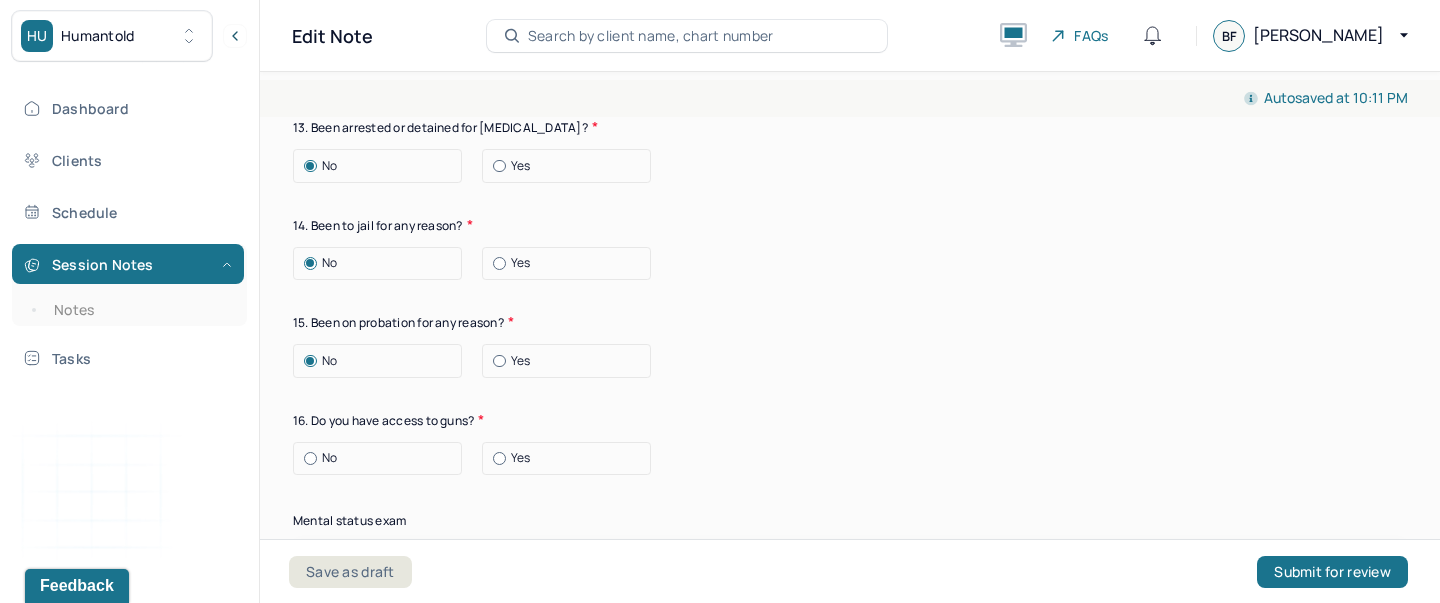 click on "No" at bounding box center (377, 459) 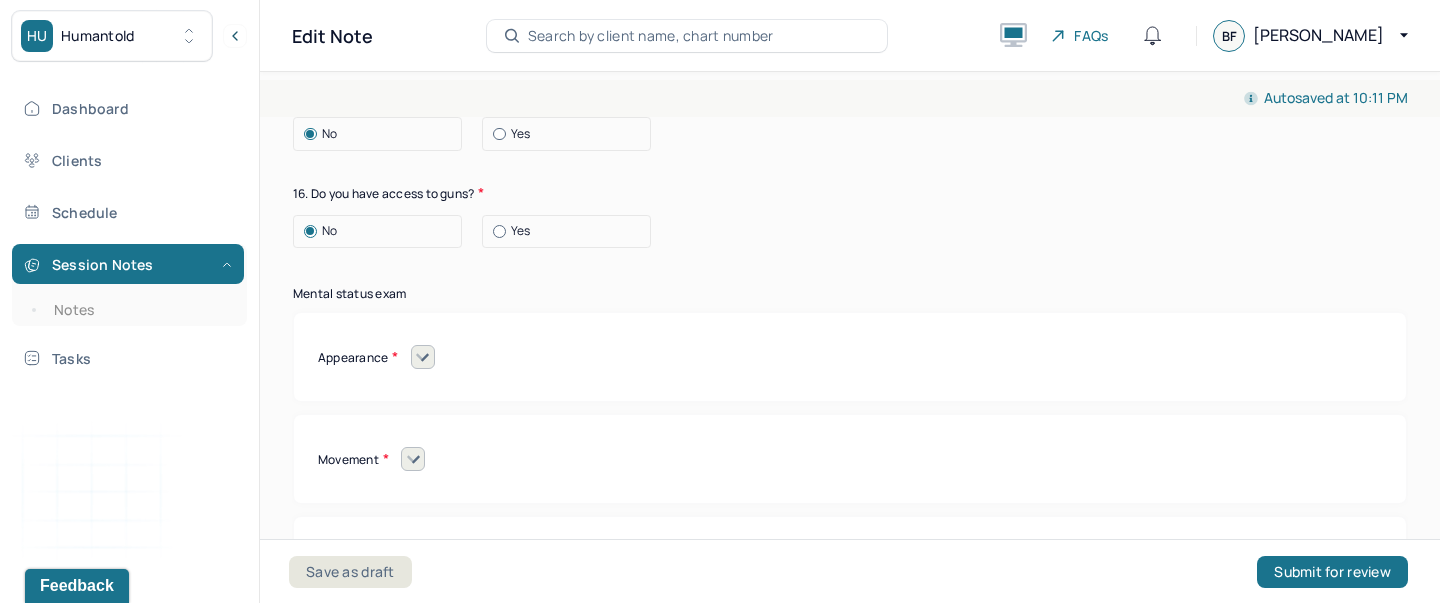 click on "Appearance" at bounding box center [850, 357] 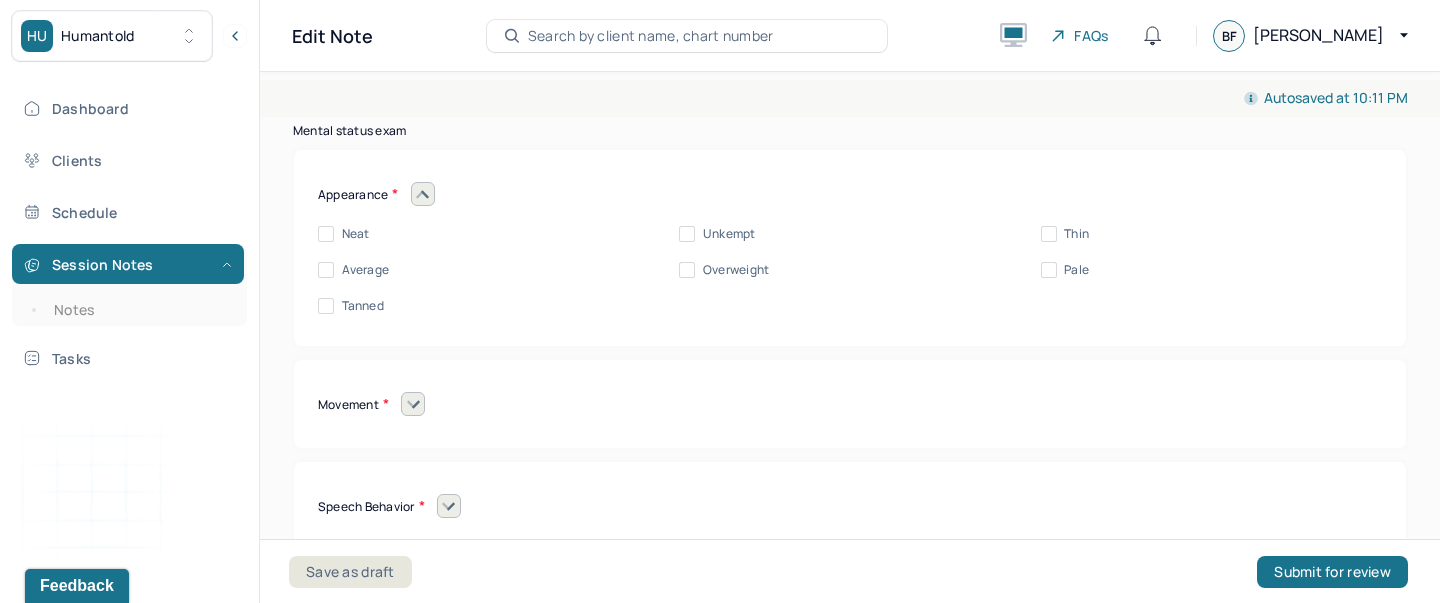 click on "Neat" at bounding box center [326, 234] 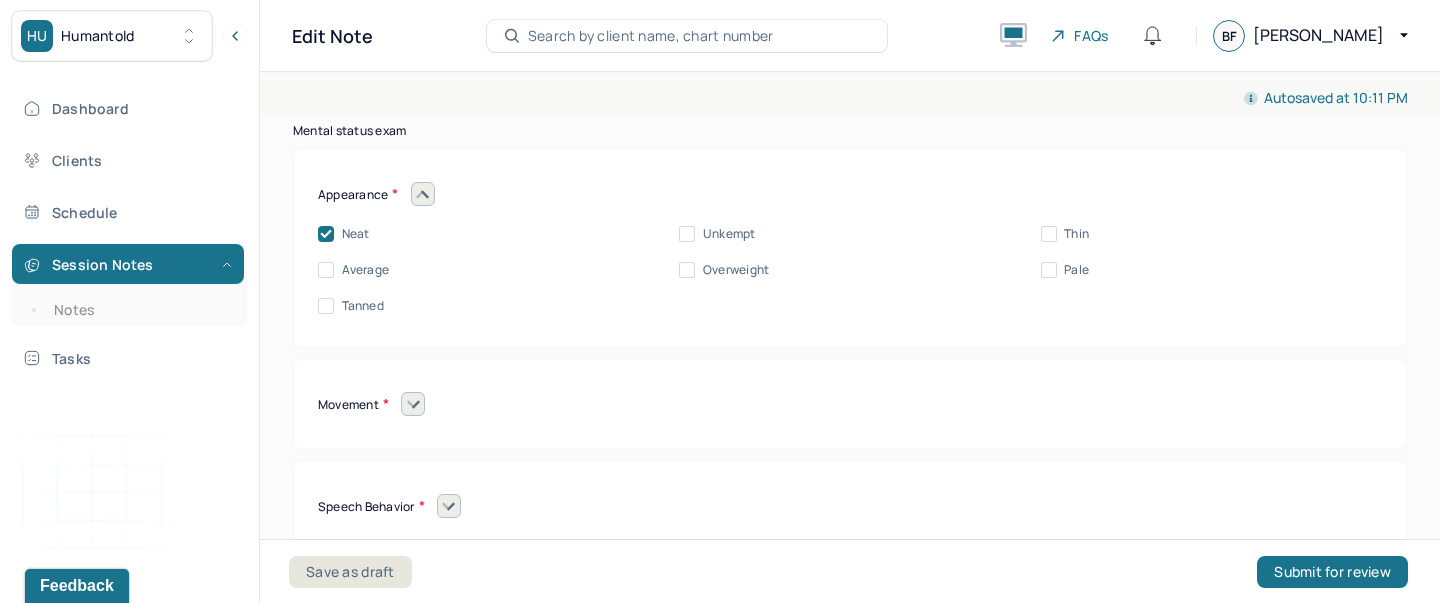 click 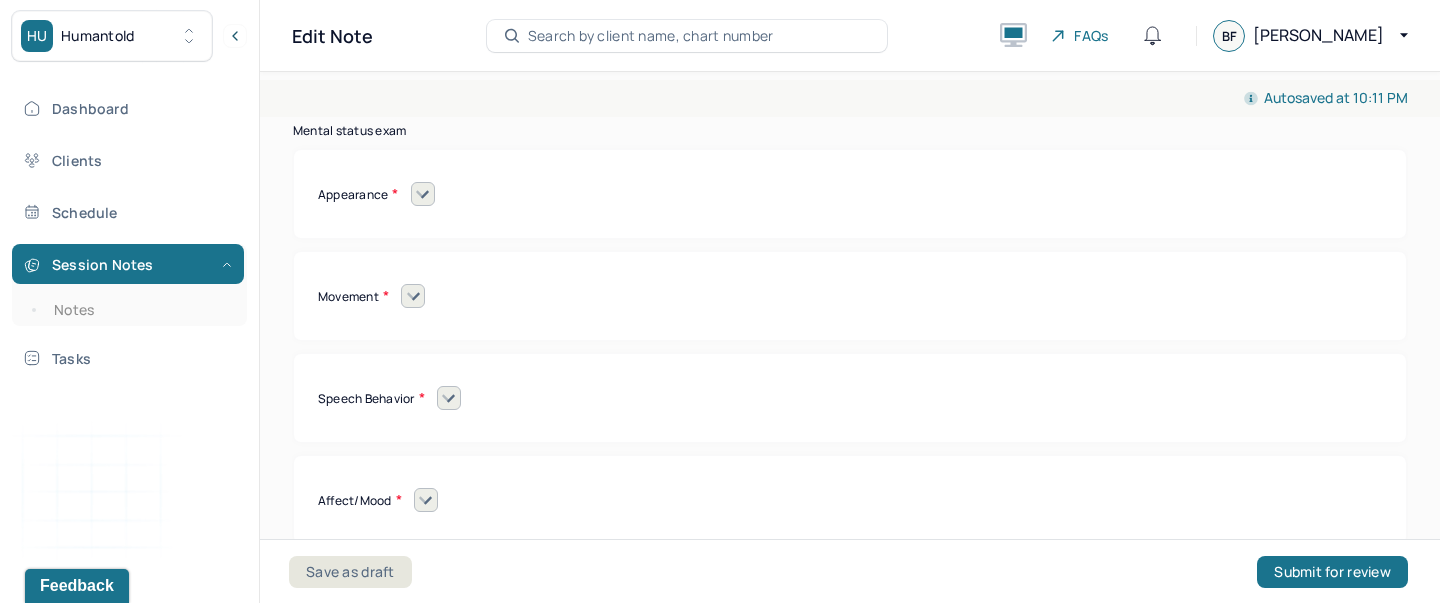 click 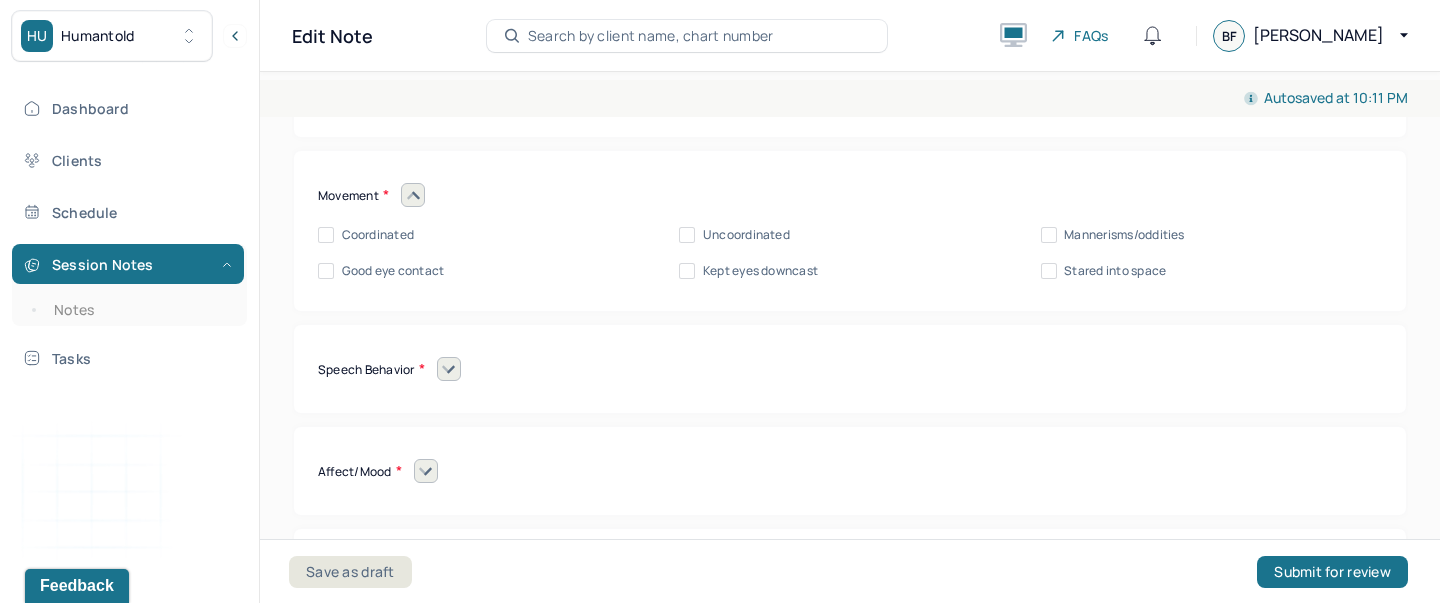 click on "Coordinated" at bounding box center (378, 235) 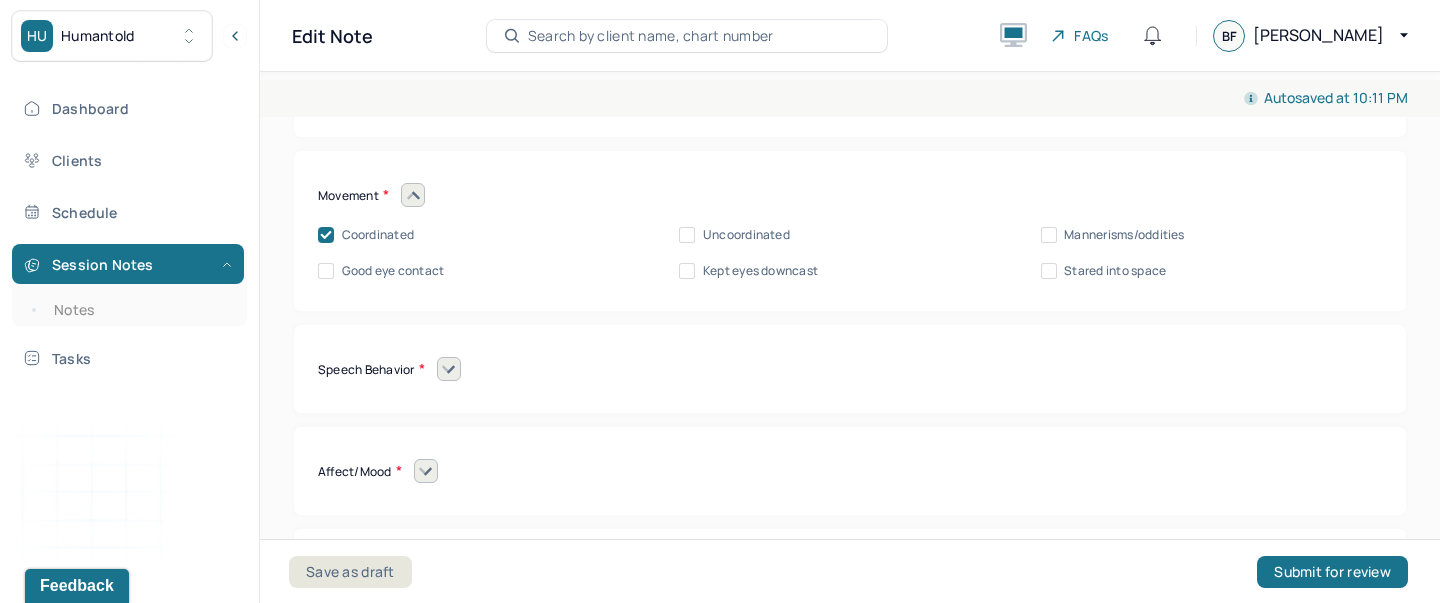 click on "Good eye contact" at bounding box center [393, 271] 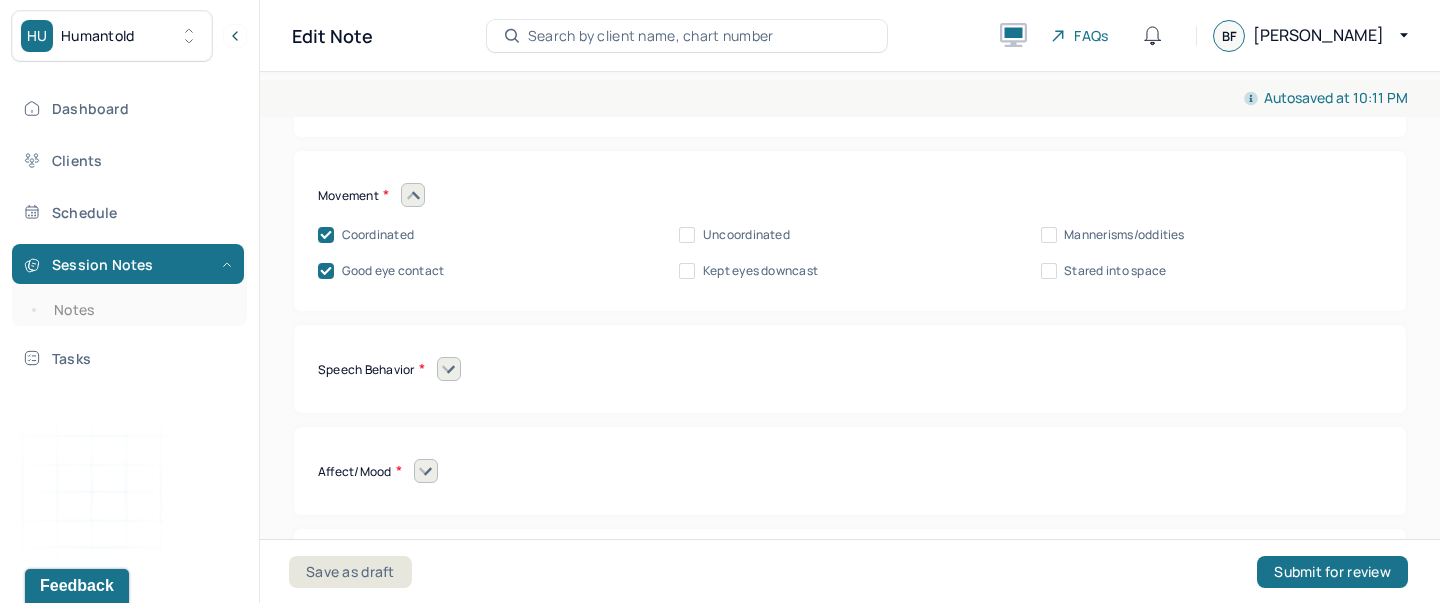 click 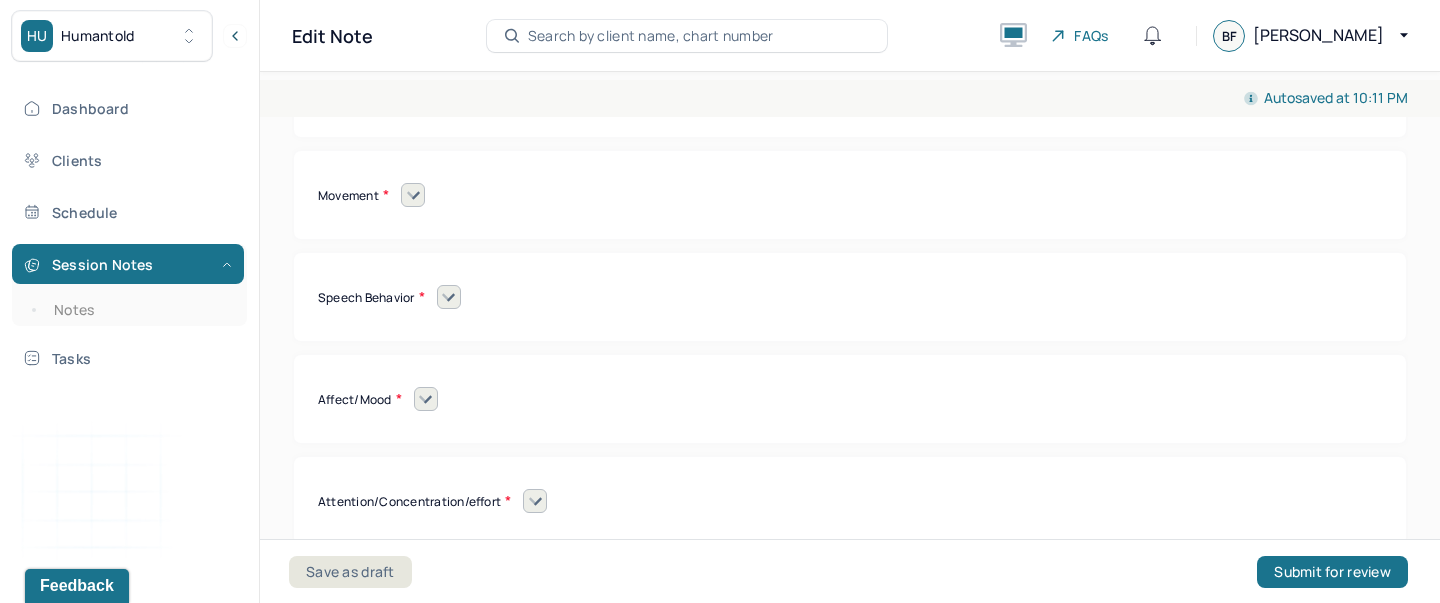 click 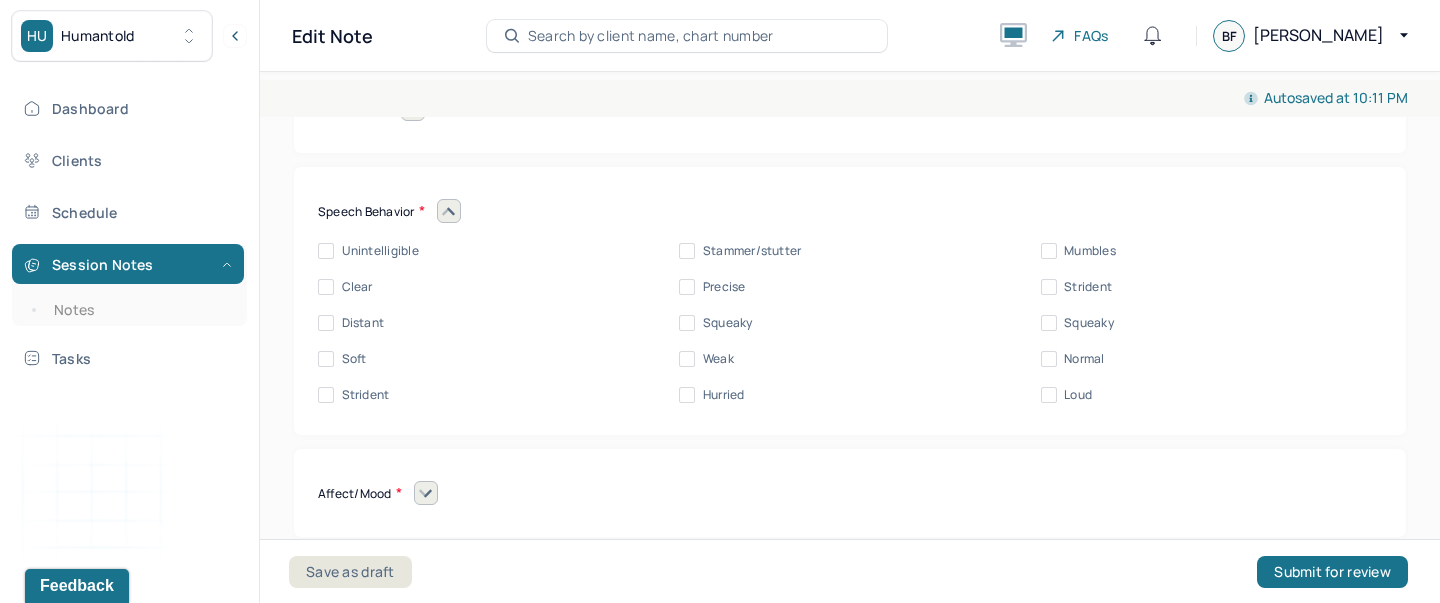 click on "Clear" at bounding box center [357, 287] 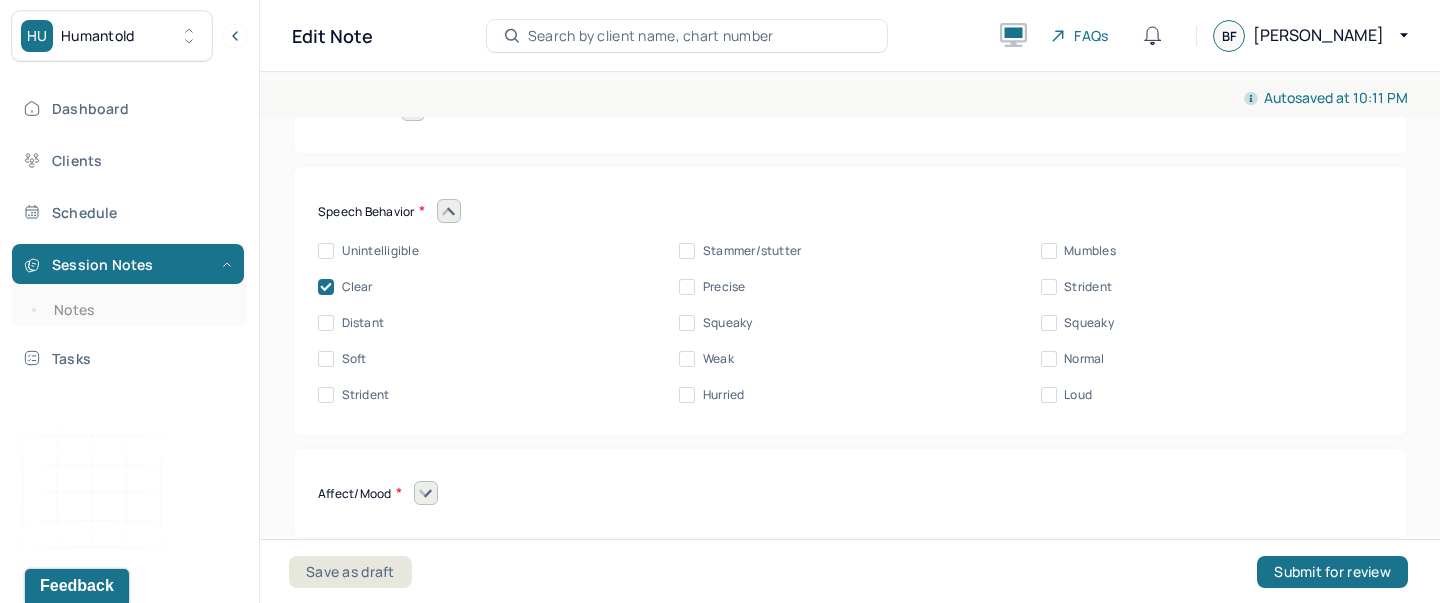 click on "Soft" at bounding box center (326, 359) 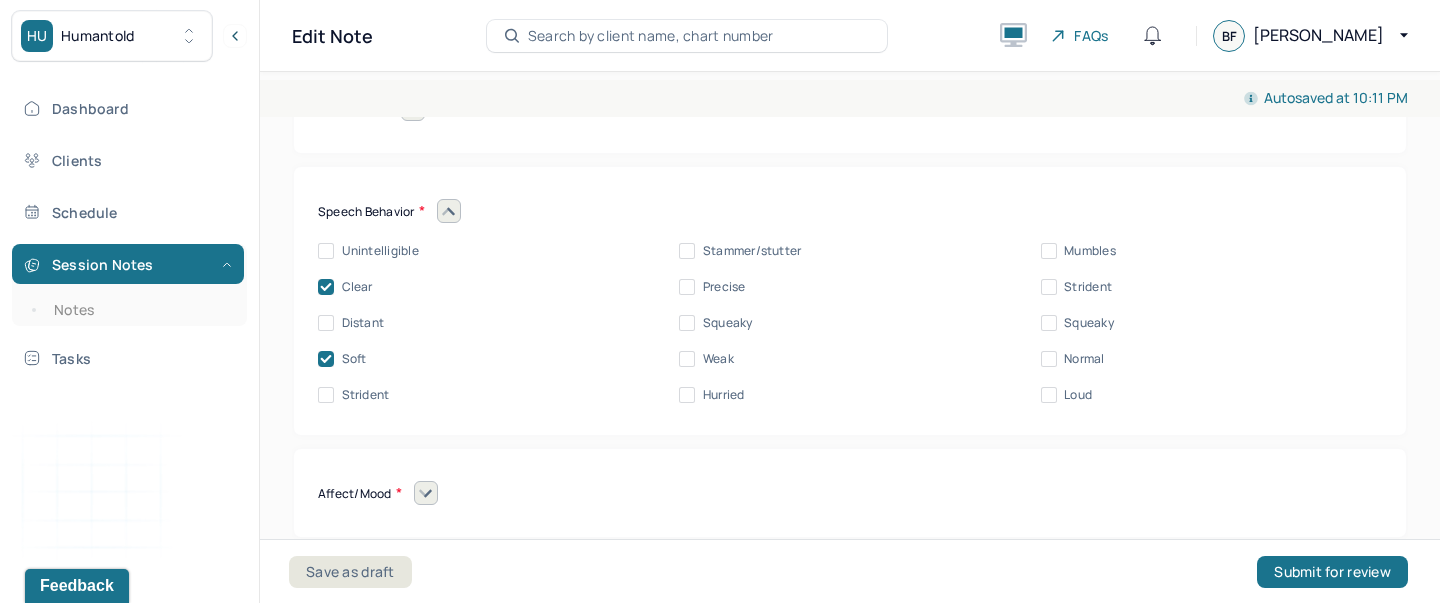click on "Stammer/stutter" at bounding box center (687, 251) 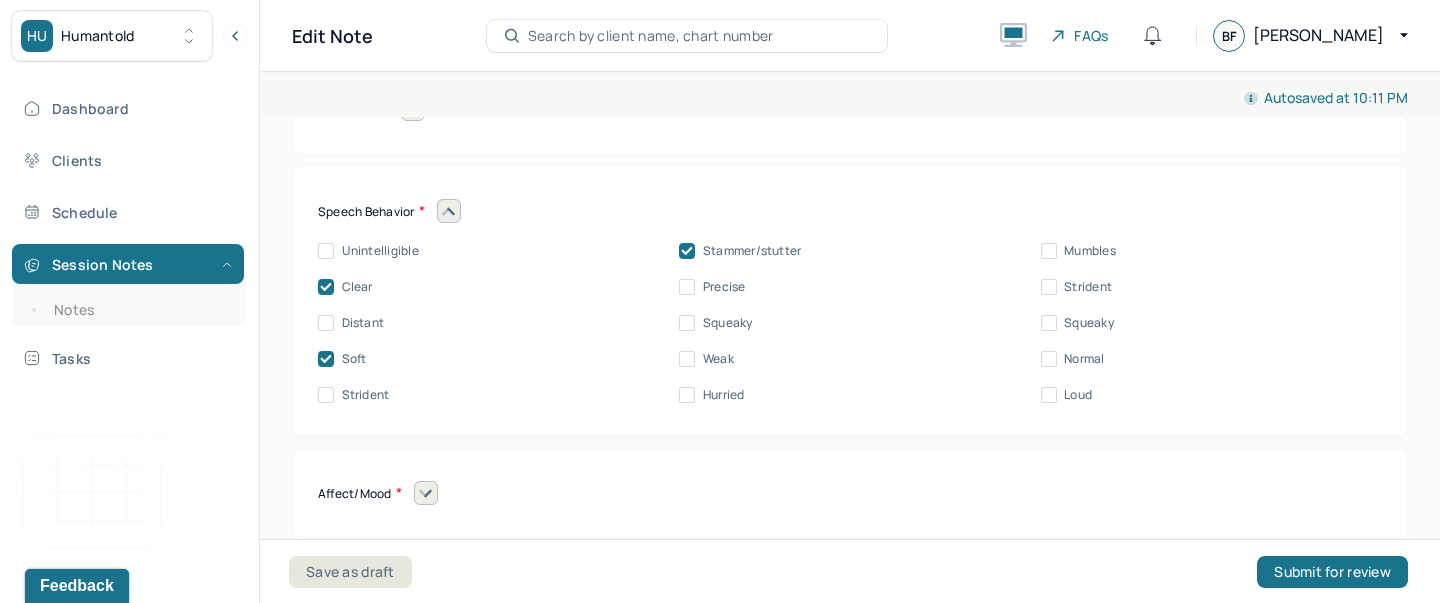 click 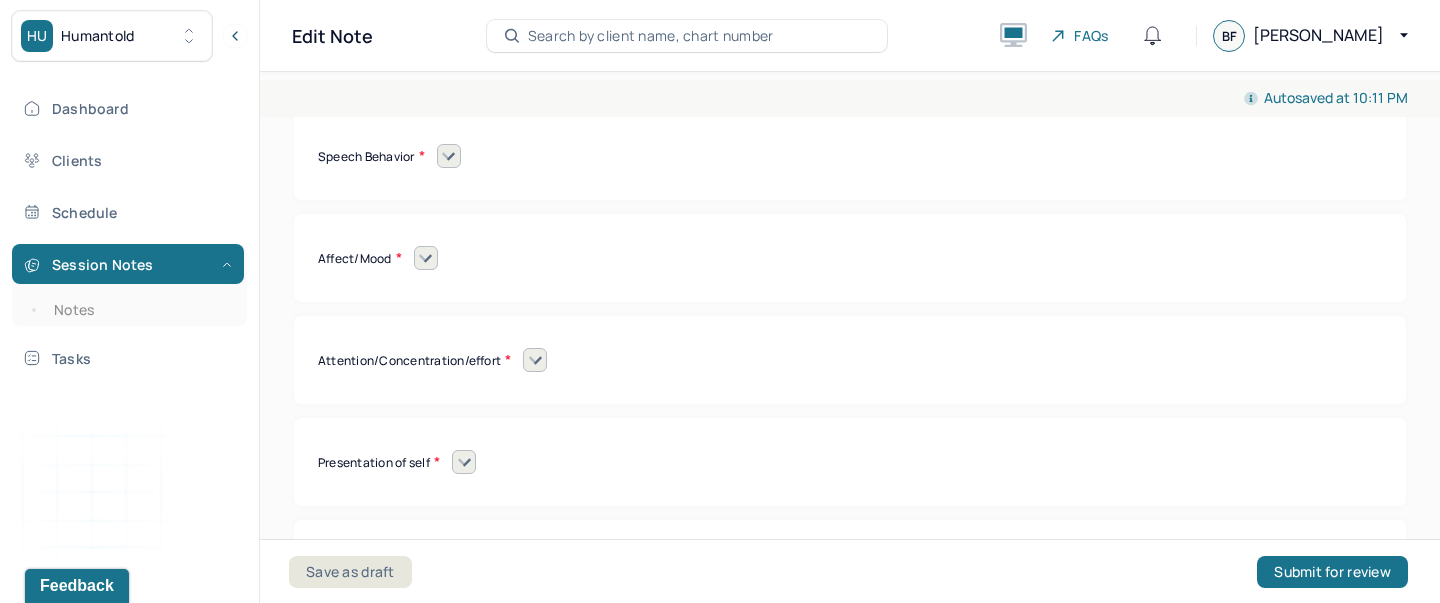 click 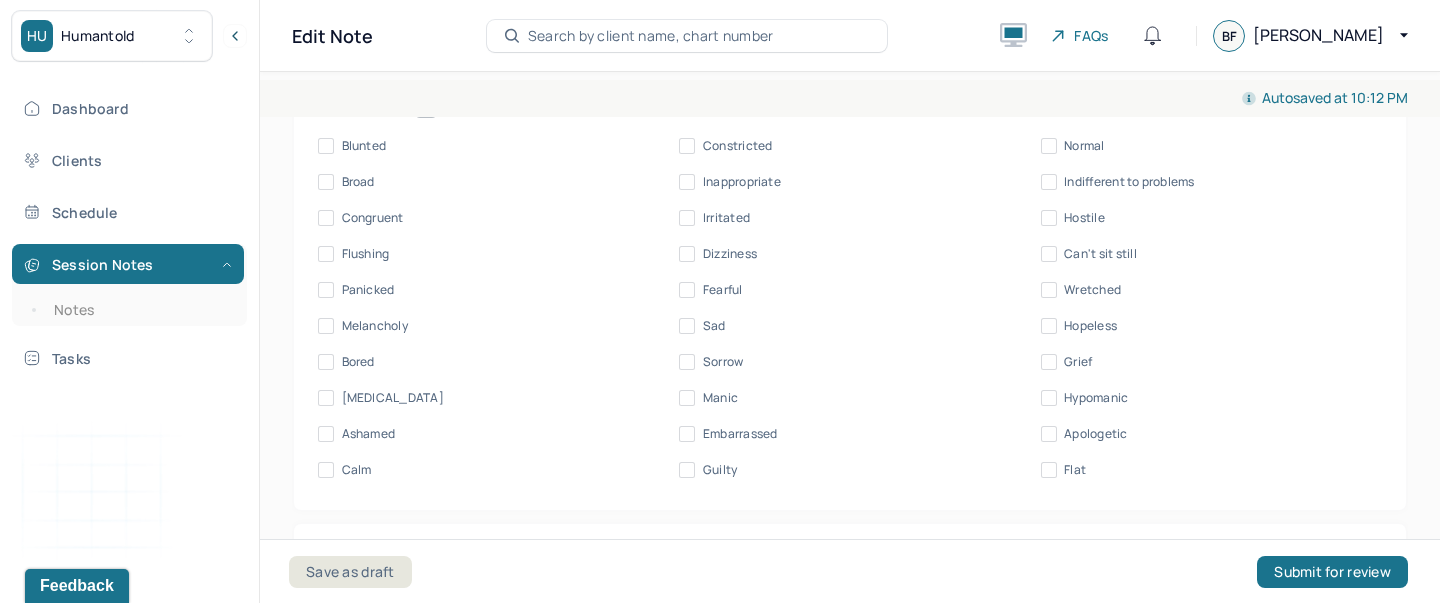click on "Calm" at bounding box center [357, 470] 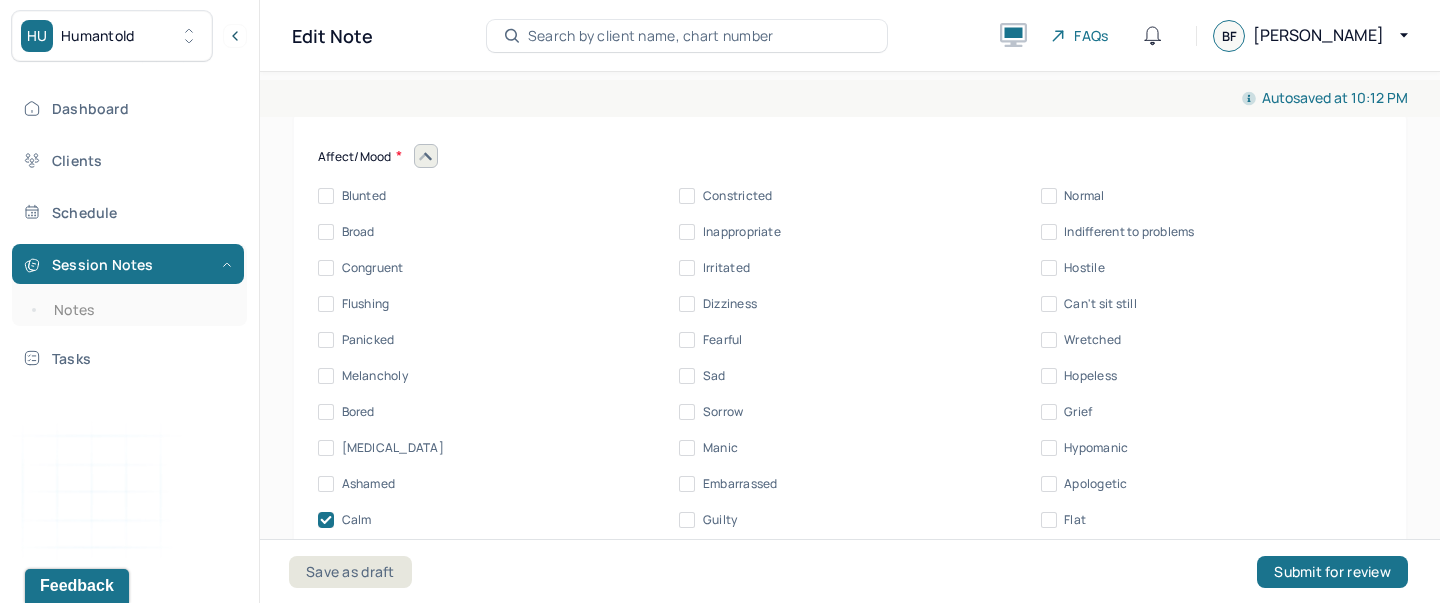 click on "Grief" at bounding box center [1049, 412] 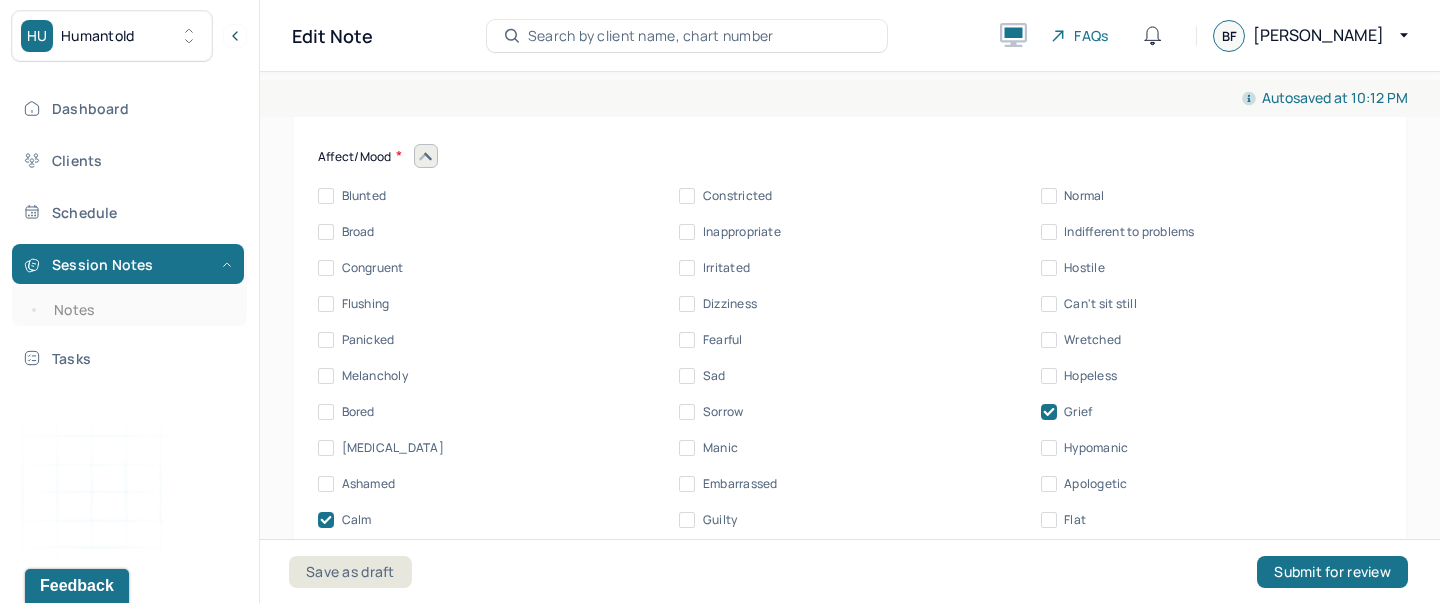 click at bounding box center [426, 156] 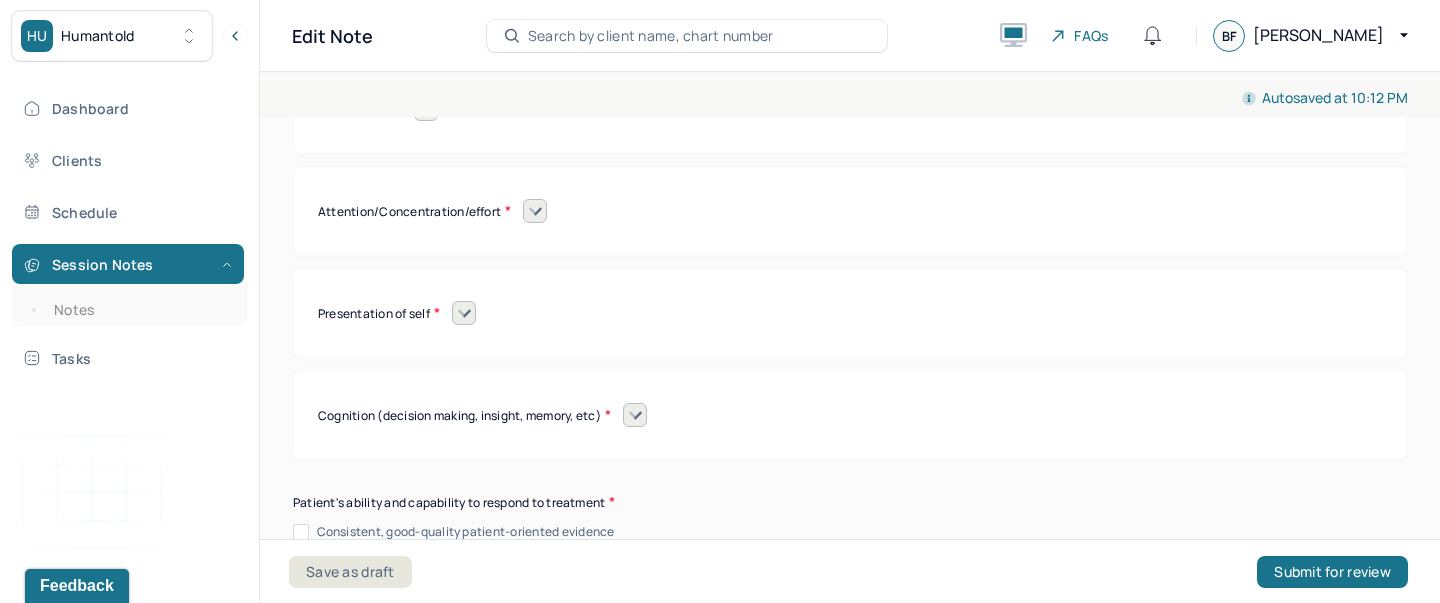 click on "Attention/Concentration/effort Sluggish Flat Distractible Normal energy Eager Indifferent Scattered Baffled Perplexed Hurried Organized Rigid Pleasant Cooperative Dependent Abusive Superior Stubborn Belligerent Argumentative Hostile Demanding Resentful Surly Guarded Indifferent" at bounding box center (850, 211) 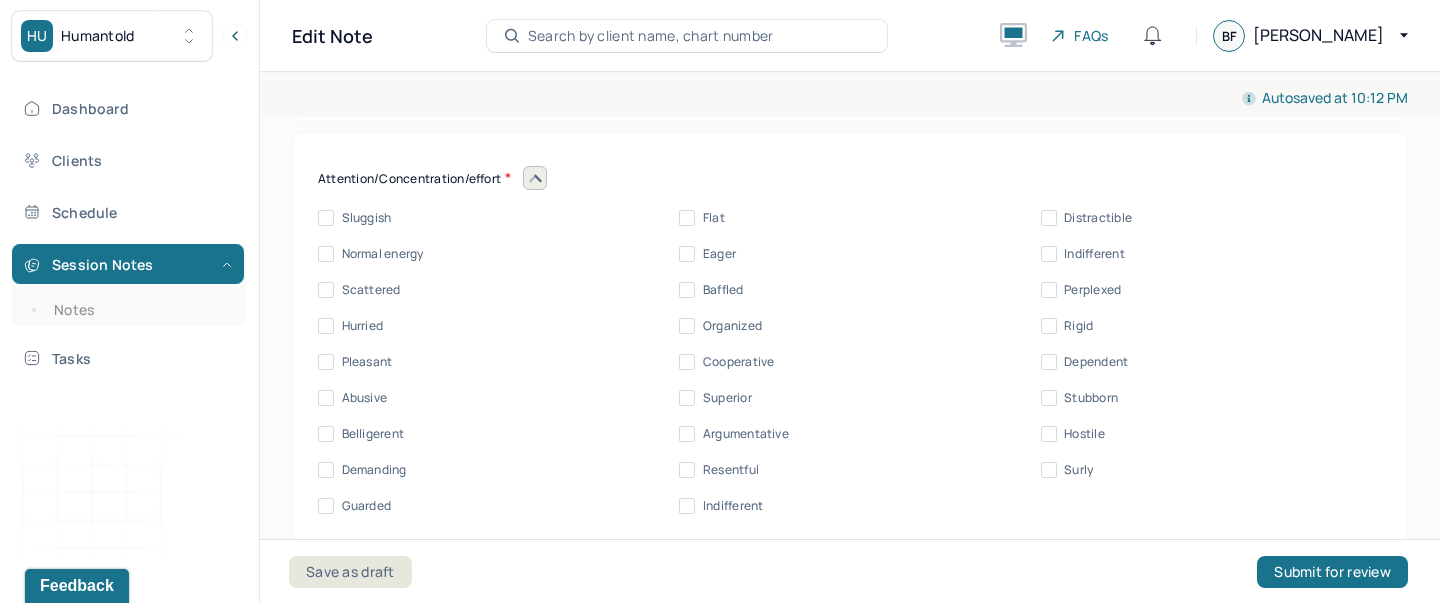 click on "Sluggish" at bounding box center (367, 218) 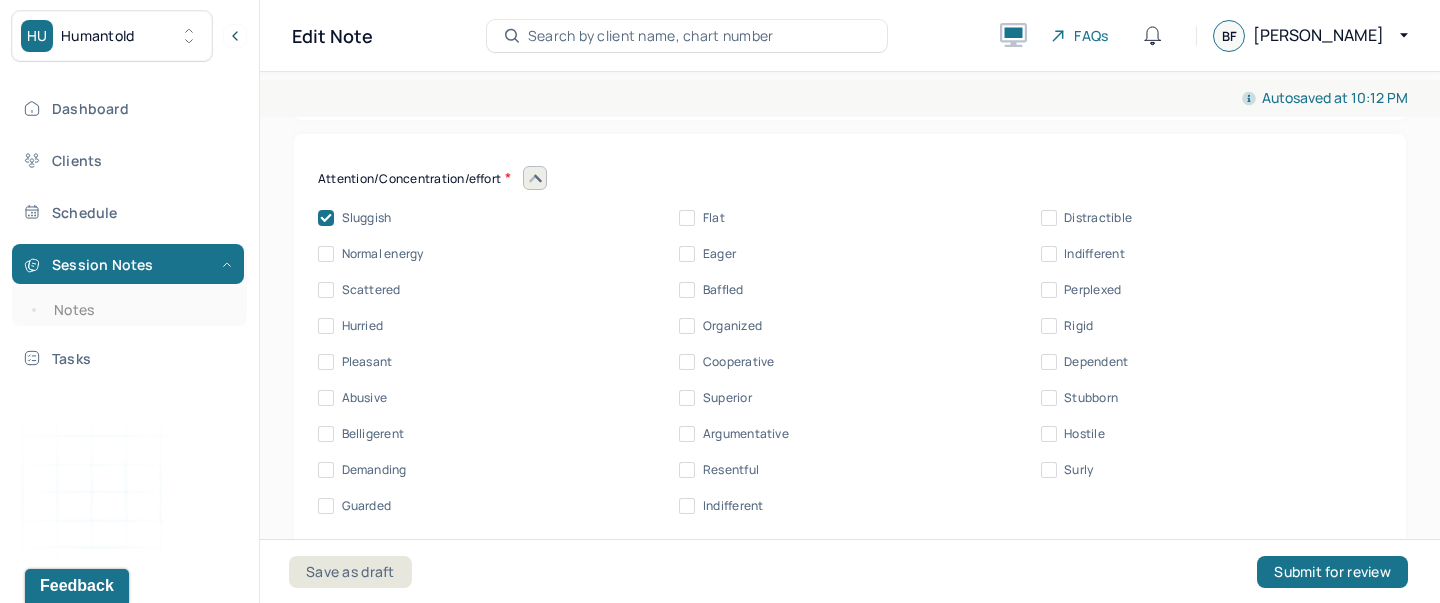 click on "Scattered" at bounding box center [371, 290] 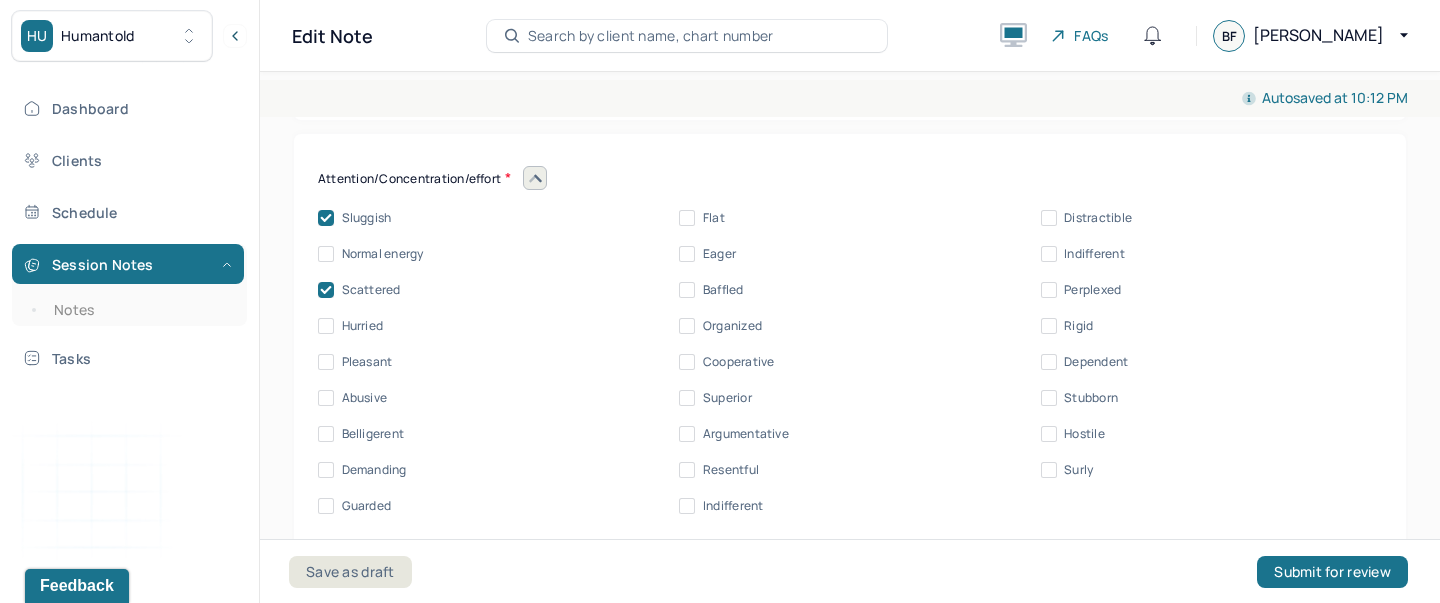 click on "Pleasant" at bounding box center (355, 362) 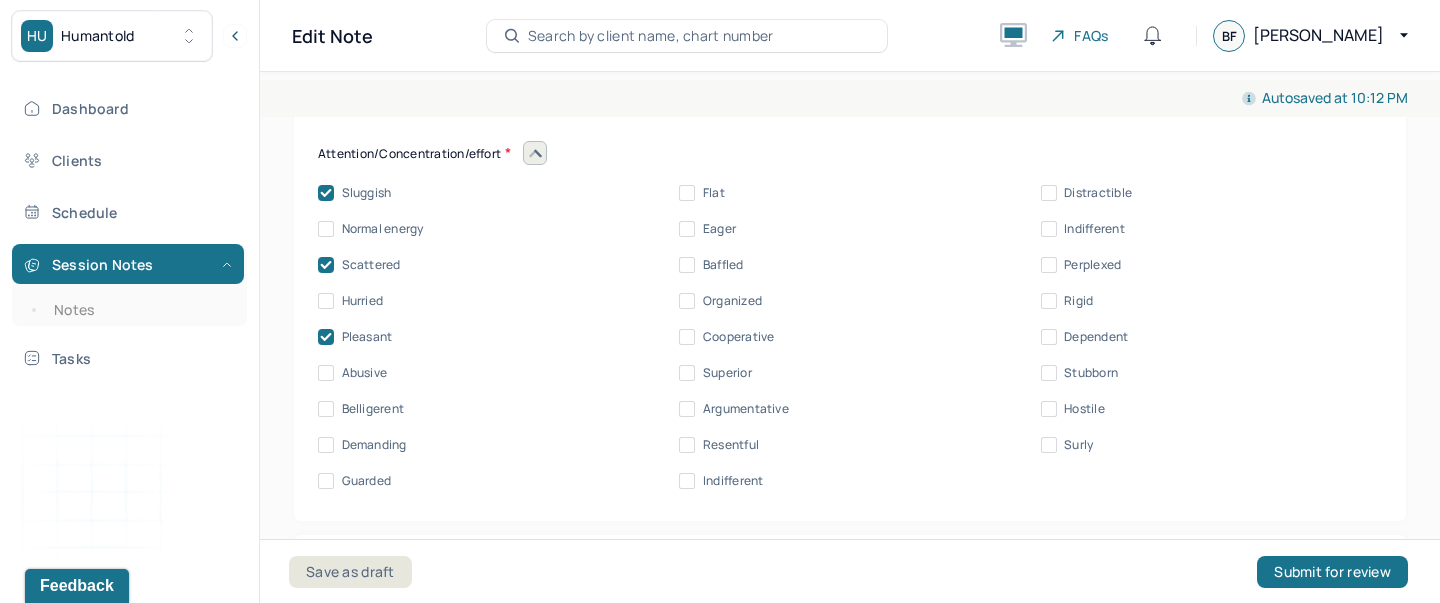 click 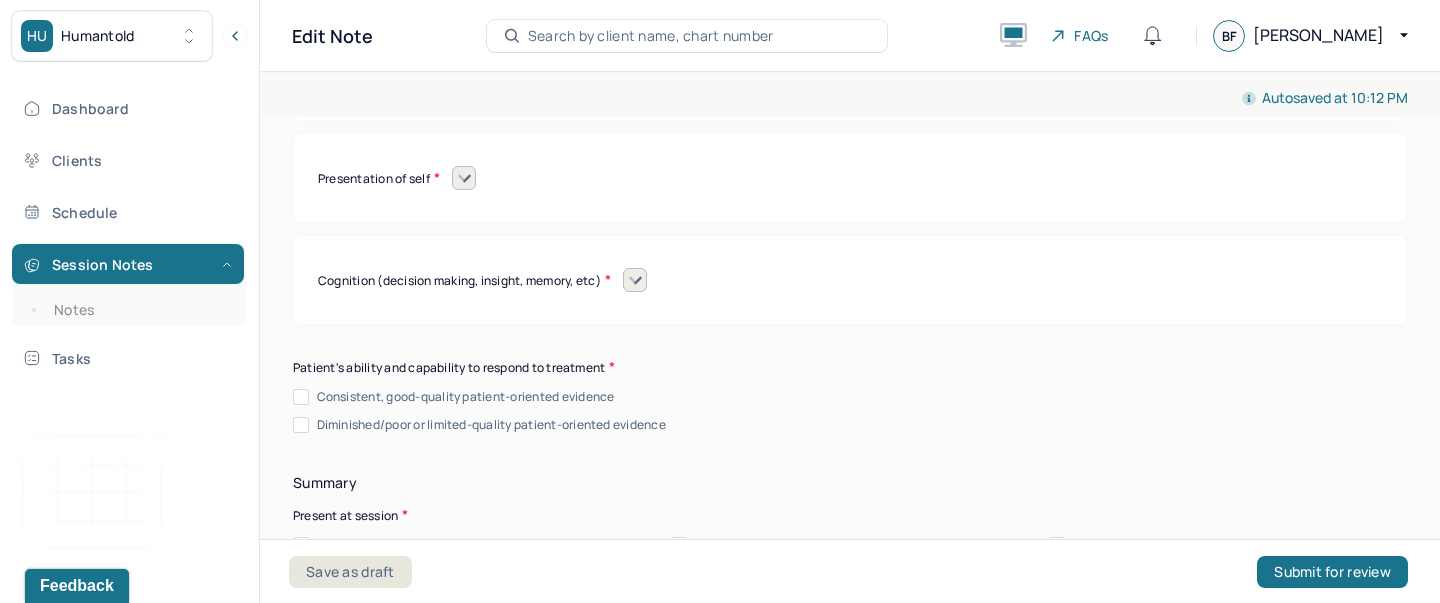 click 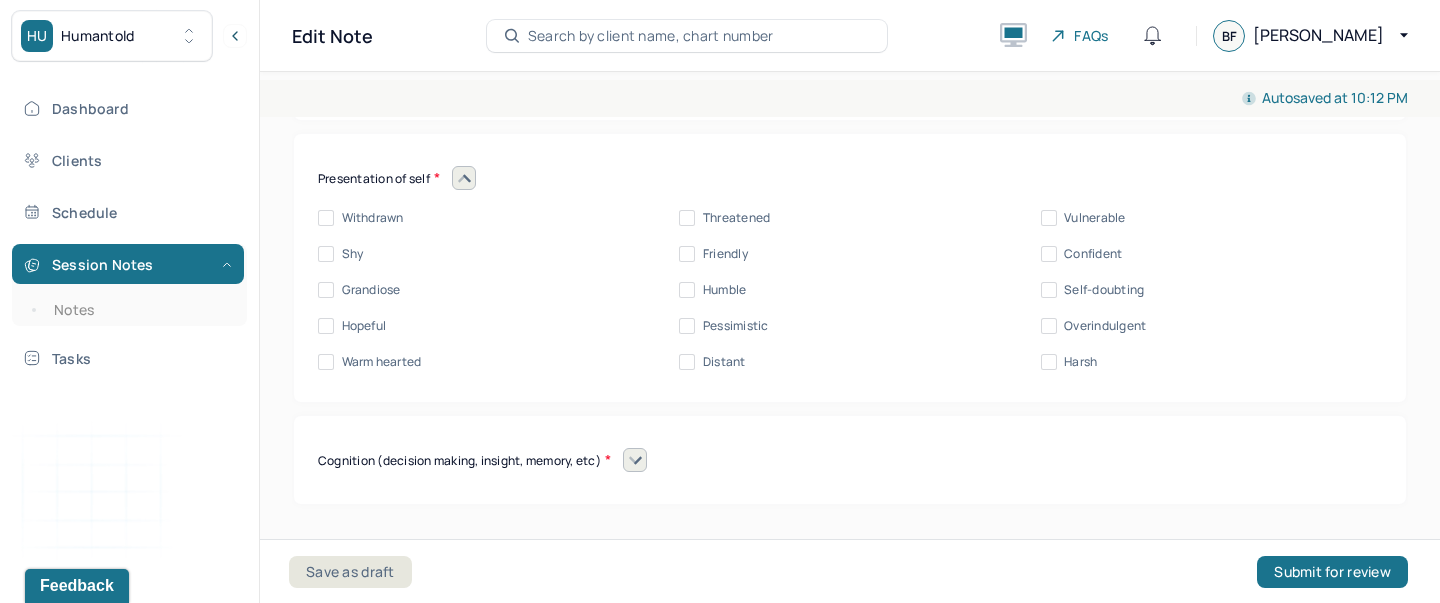 click on "Hopeful" at bounding box center (326, 326) 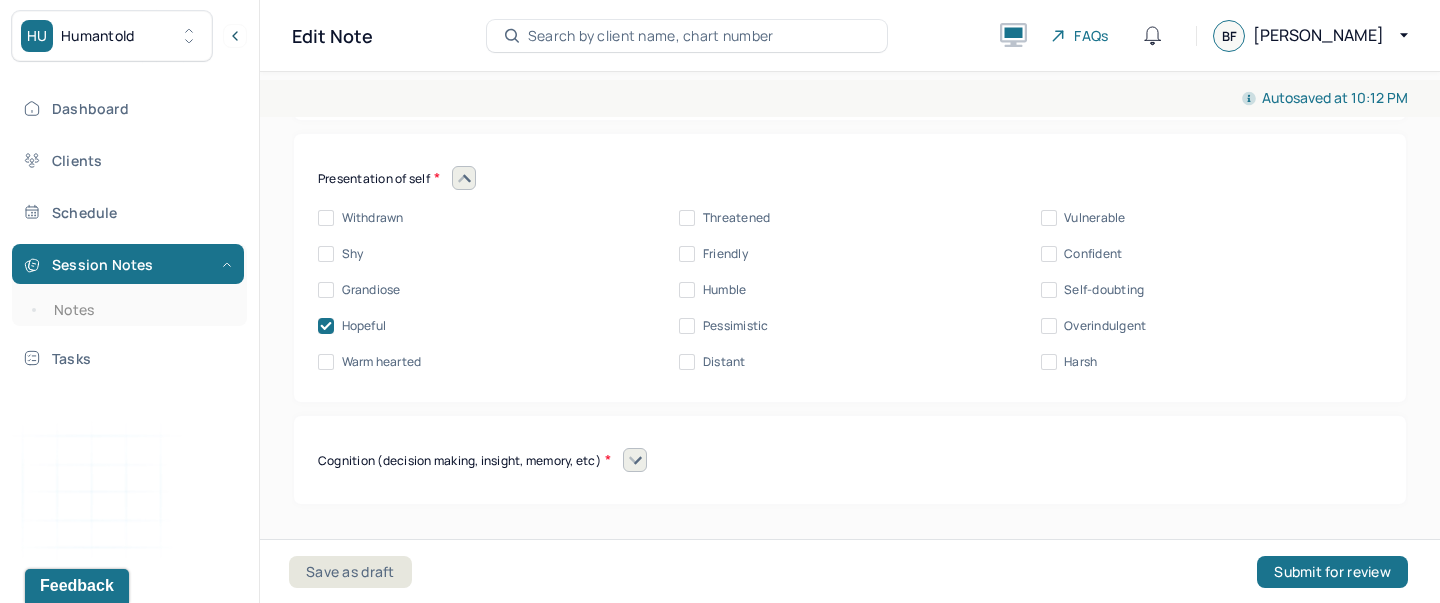 click on "Friendly" at bounding box center [687, 254] 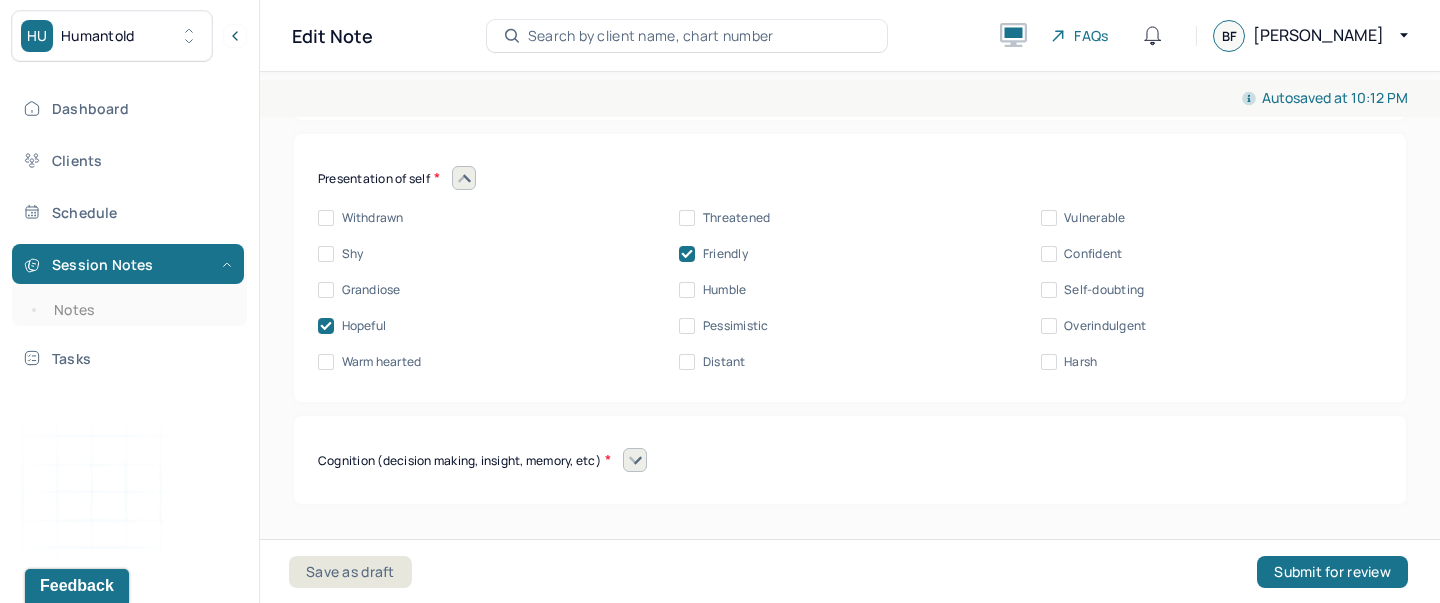 click on "Vulnerable" at bounding box center (1049, 218) 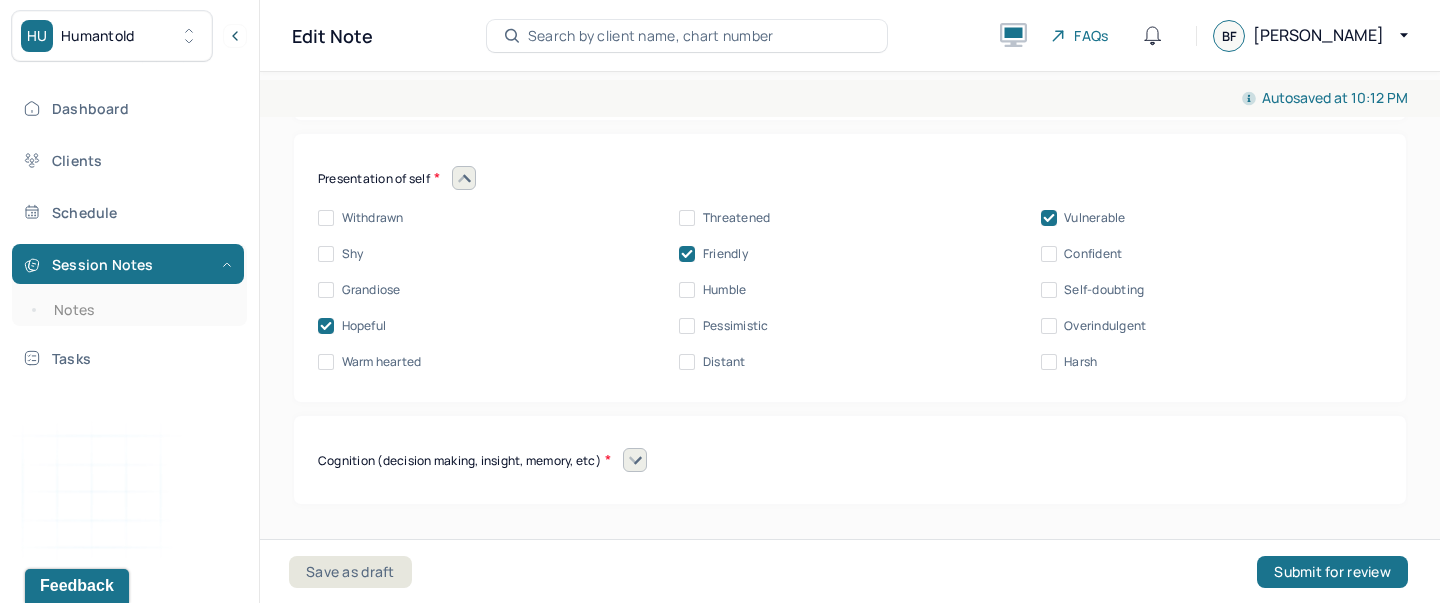 click on "Self-doubting" at bounding box center [1049, 290] 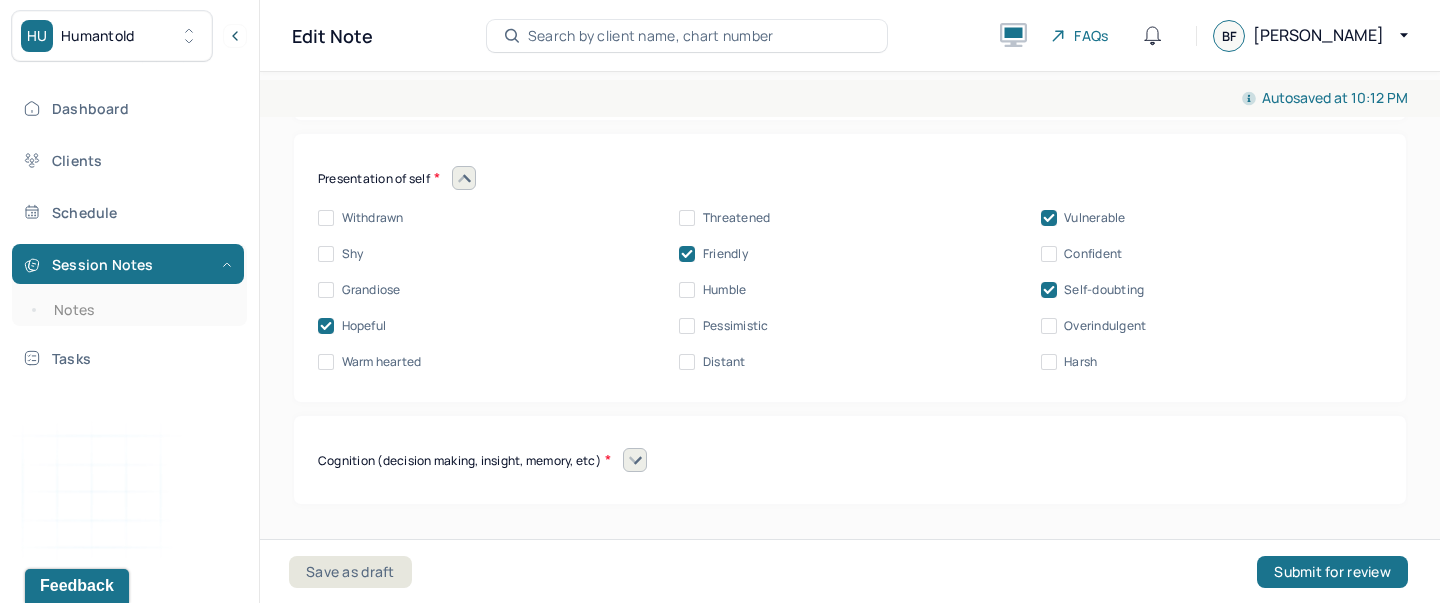 click 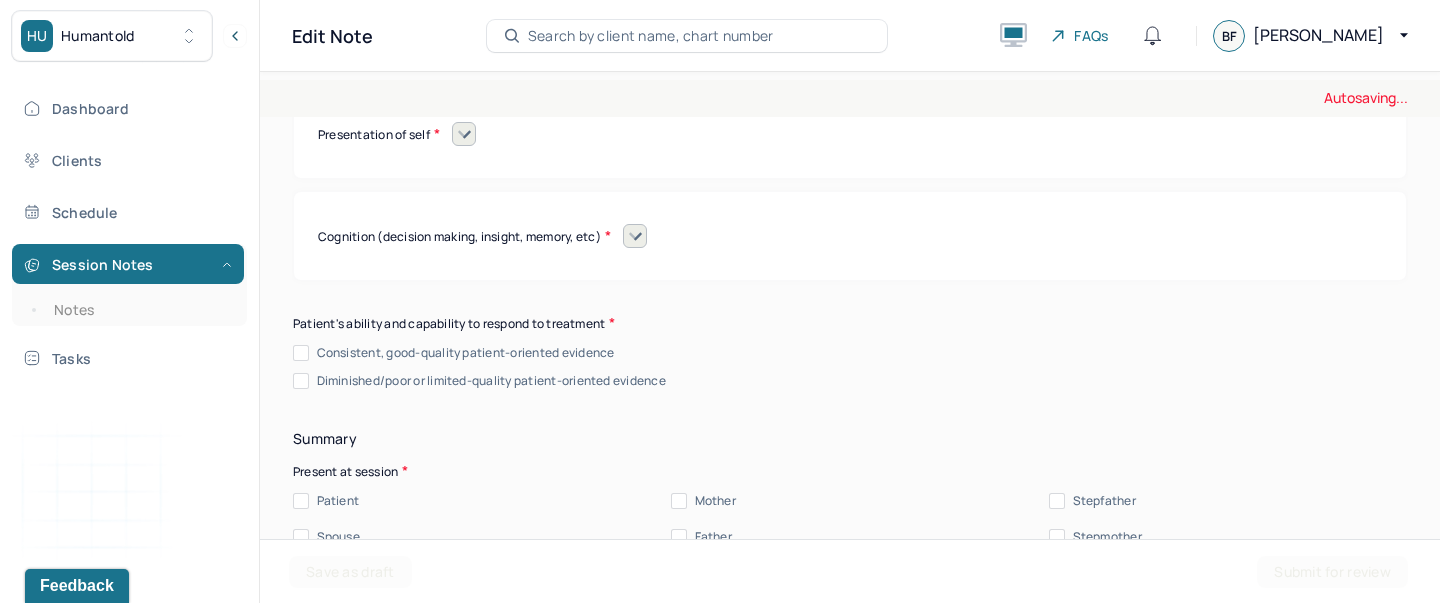 click on "Cognition (decision making, insight, memory, etc)" at bounding box center [464, 236] 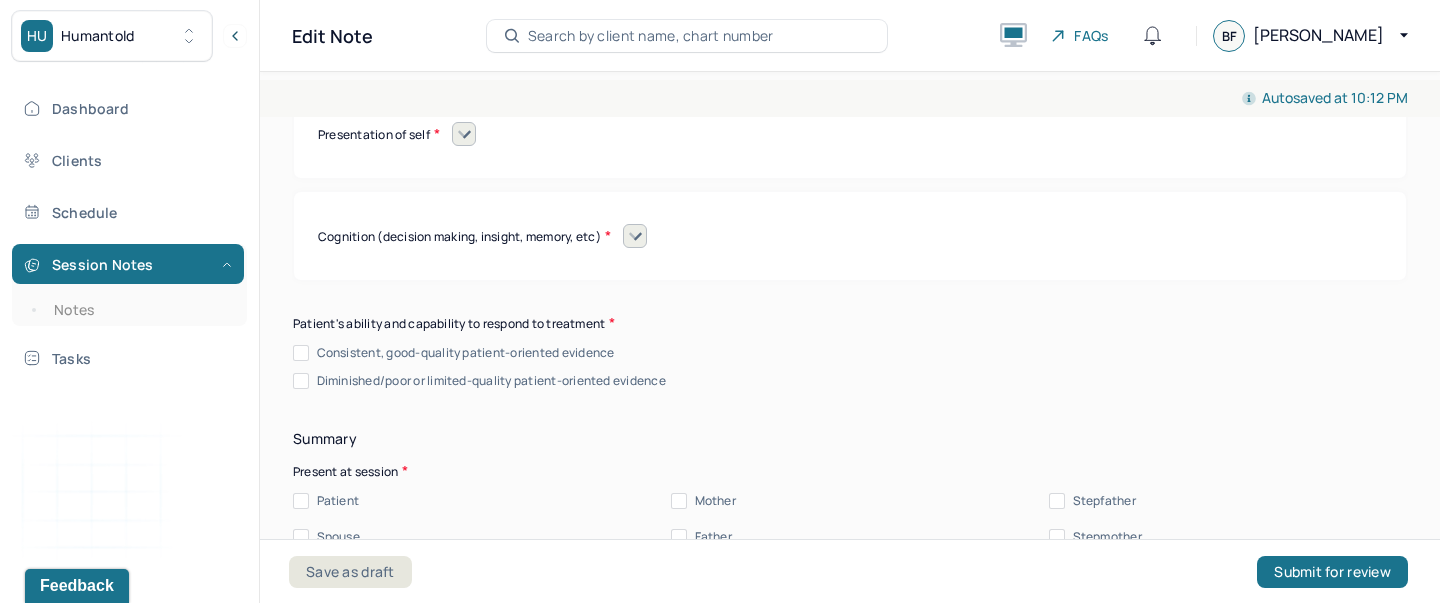 click 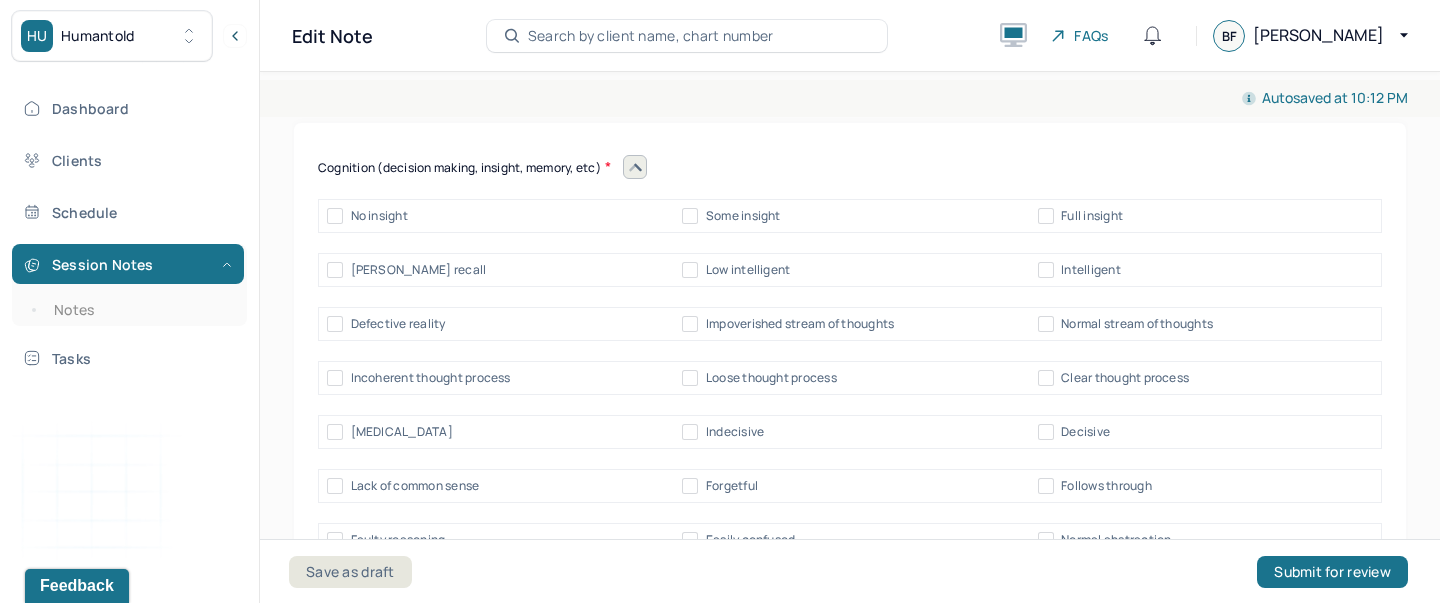 click on "Some insight" at bounding box center (743, 216) 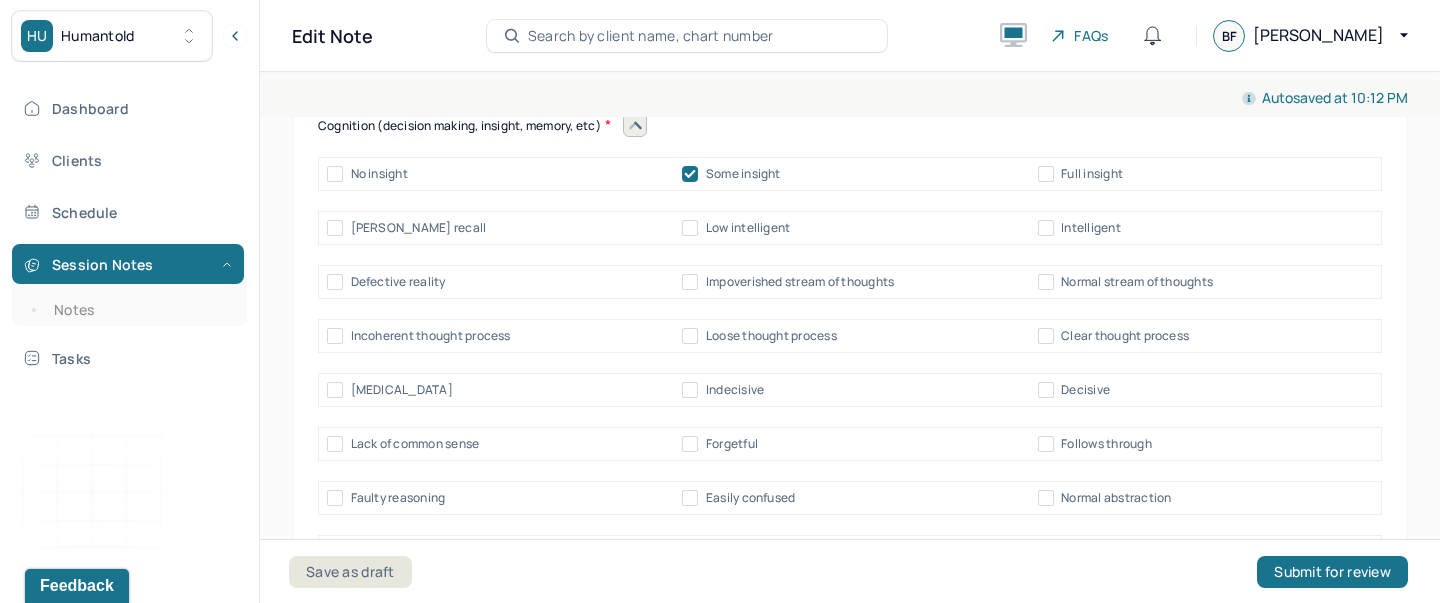 click on "[MEDICAL_DATA] Indecisive Decisive" at bounding box center (850, 390) 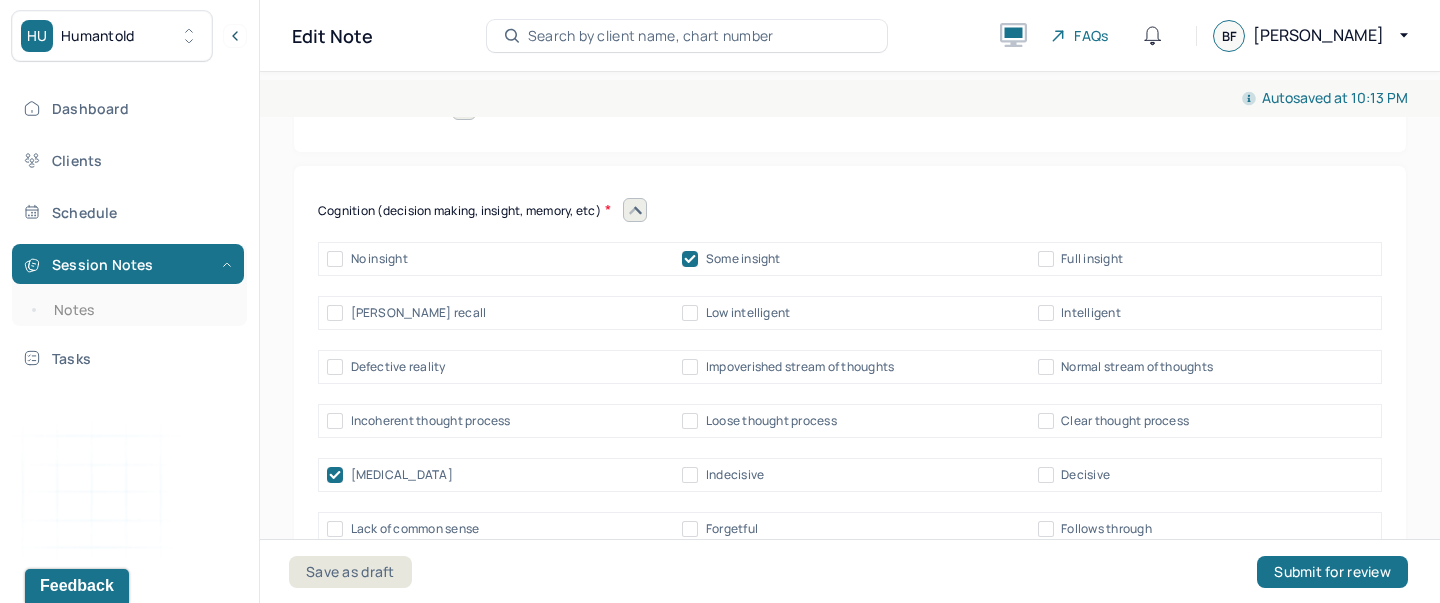click 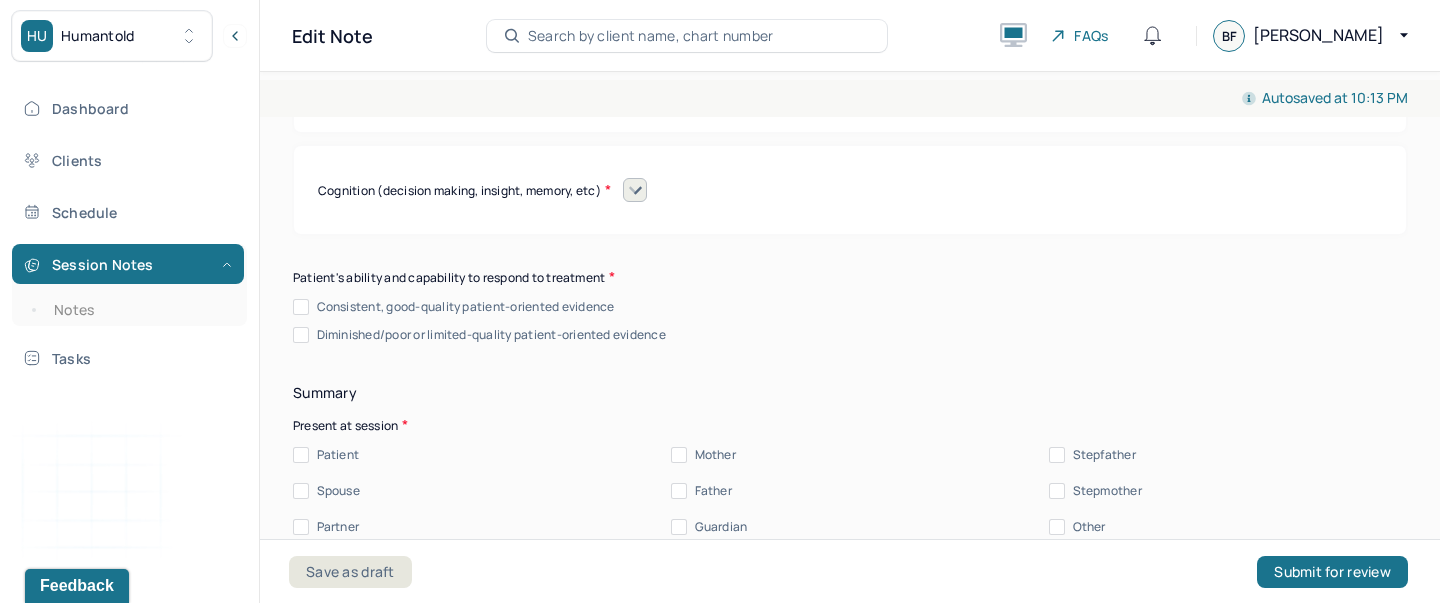 click on "Consistent, good-quality patient-oriented evidence" at bounding box center (301, 307) 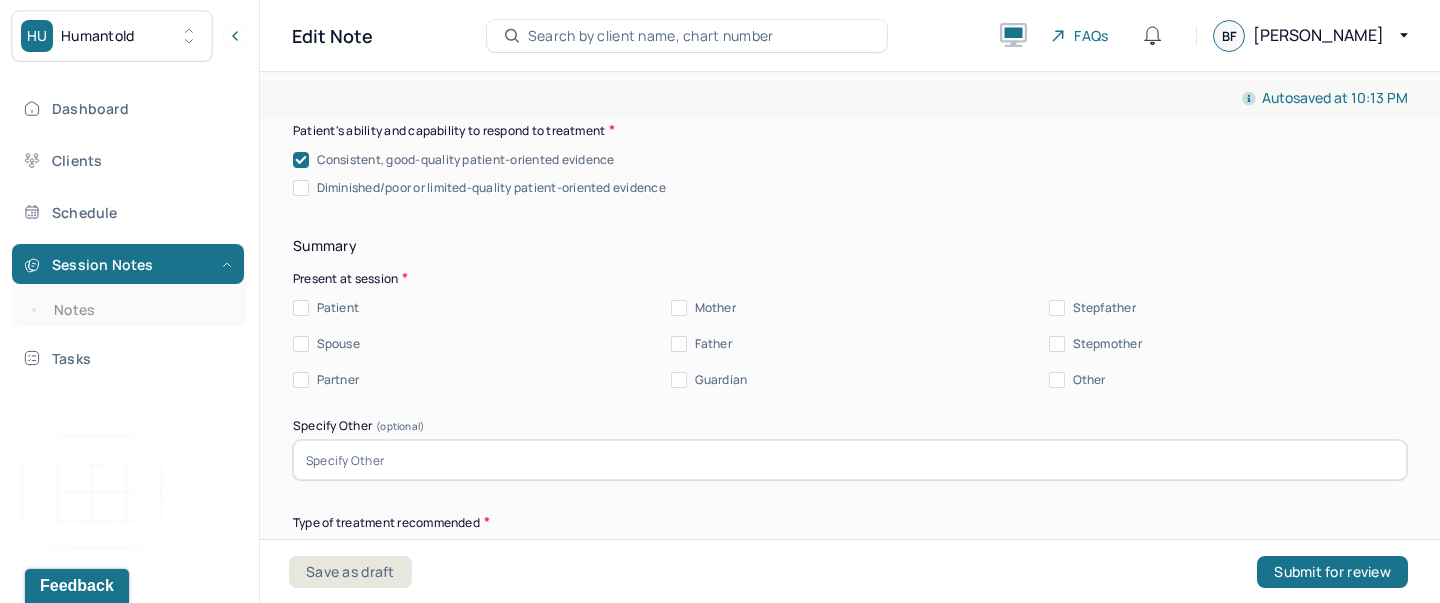click on "Patient" at bounding box center [301, 308] 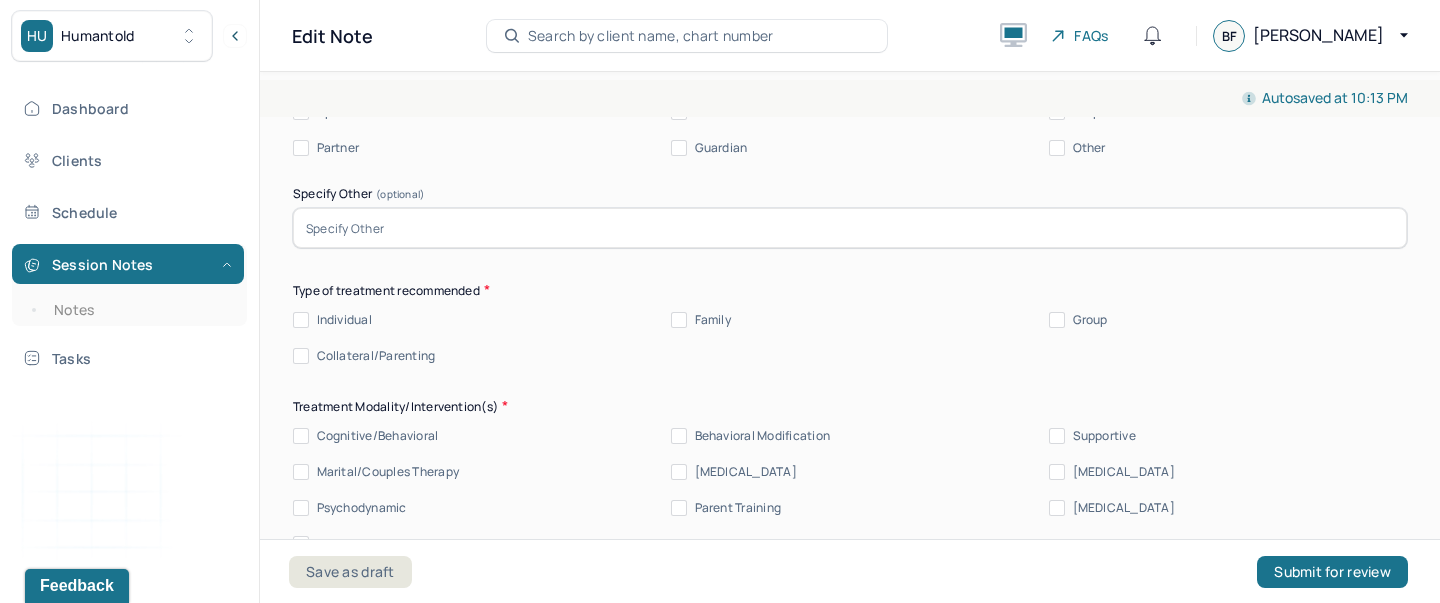 click on "Individual" at bounding box center (301, 320) 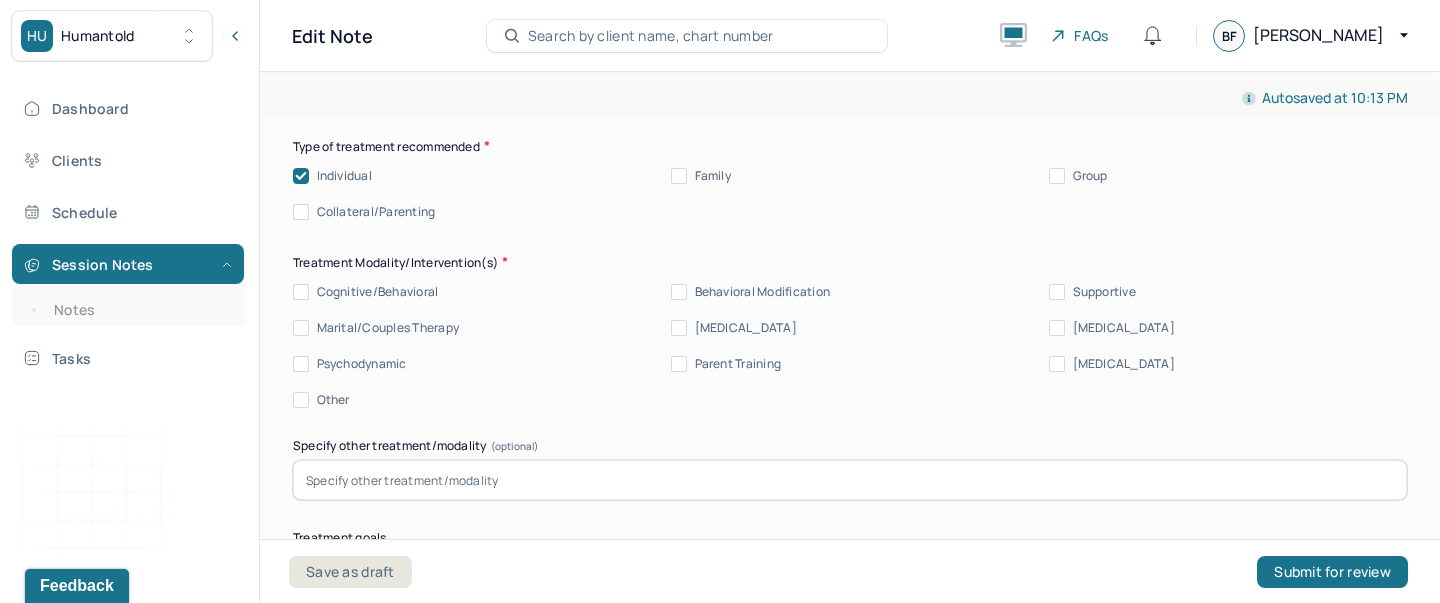 click on "Cognitive/Behavioral" at bounding box center (301, 292) 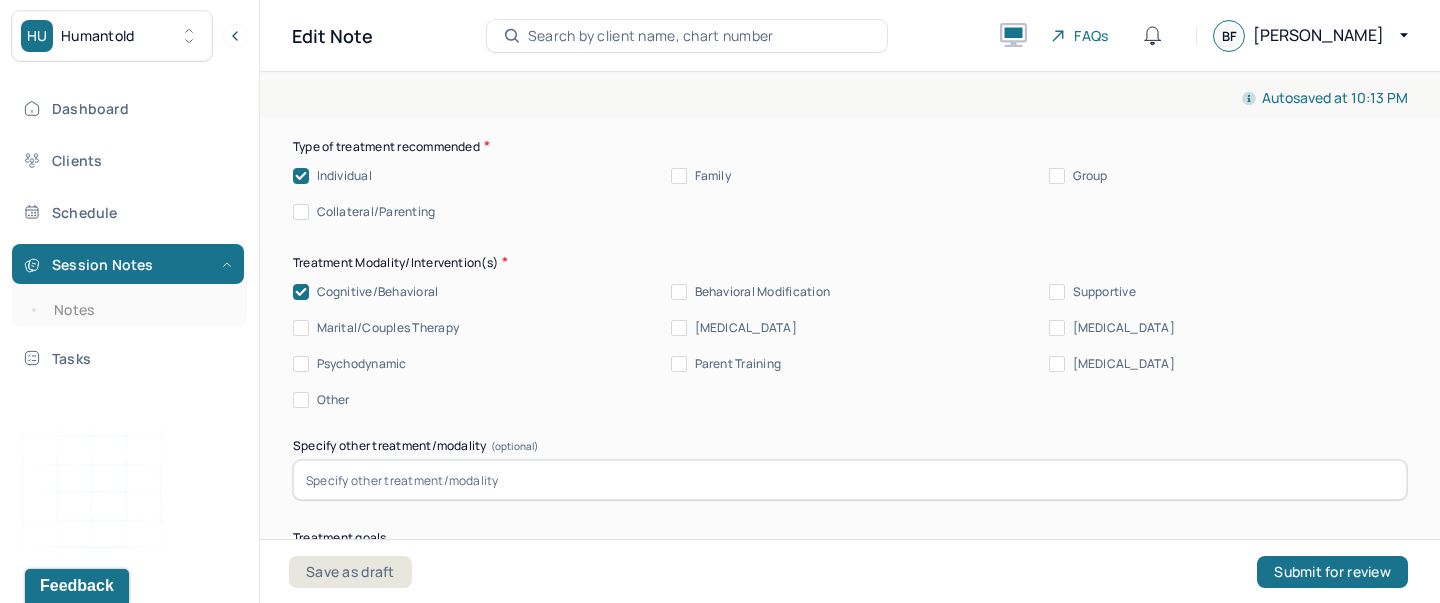 click on "Supportive" at bounding box center [1057, 292] 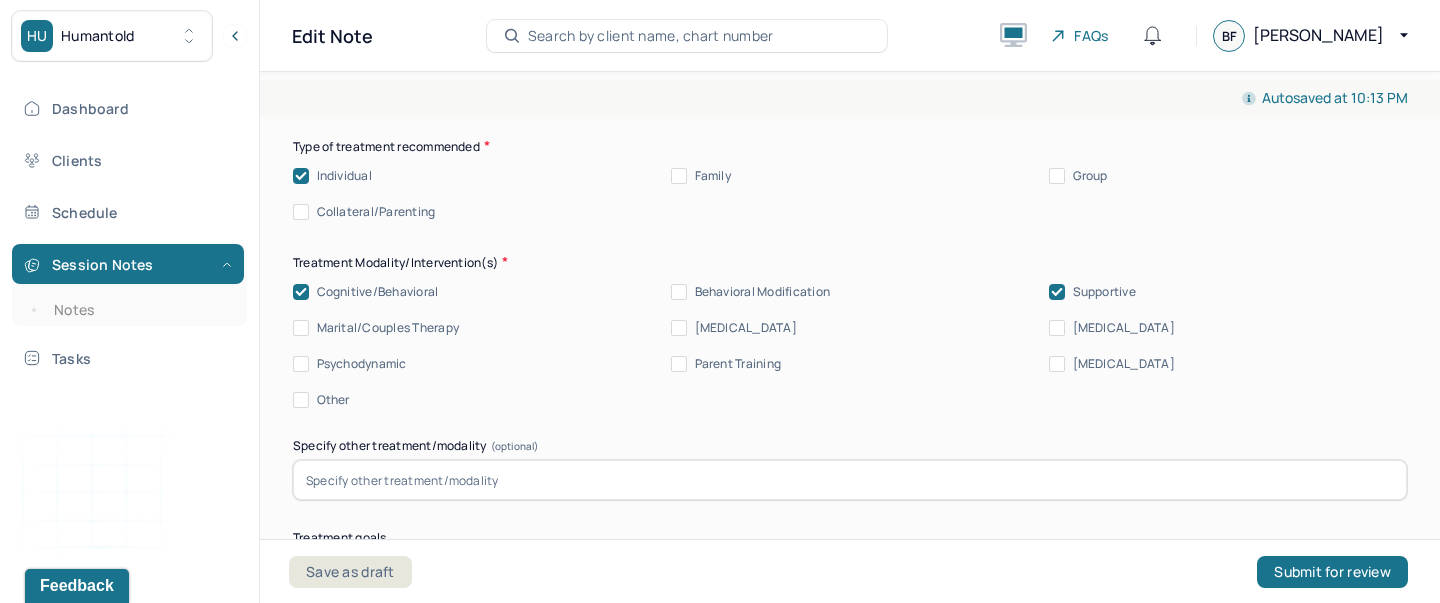 click on "[MEDICAL_DATA]" at bounding box center [1057, 328] 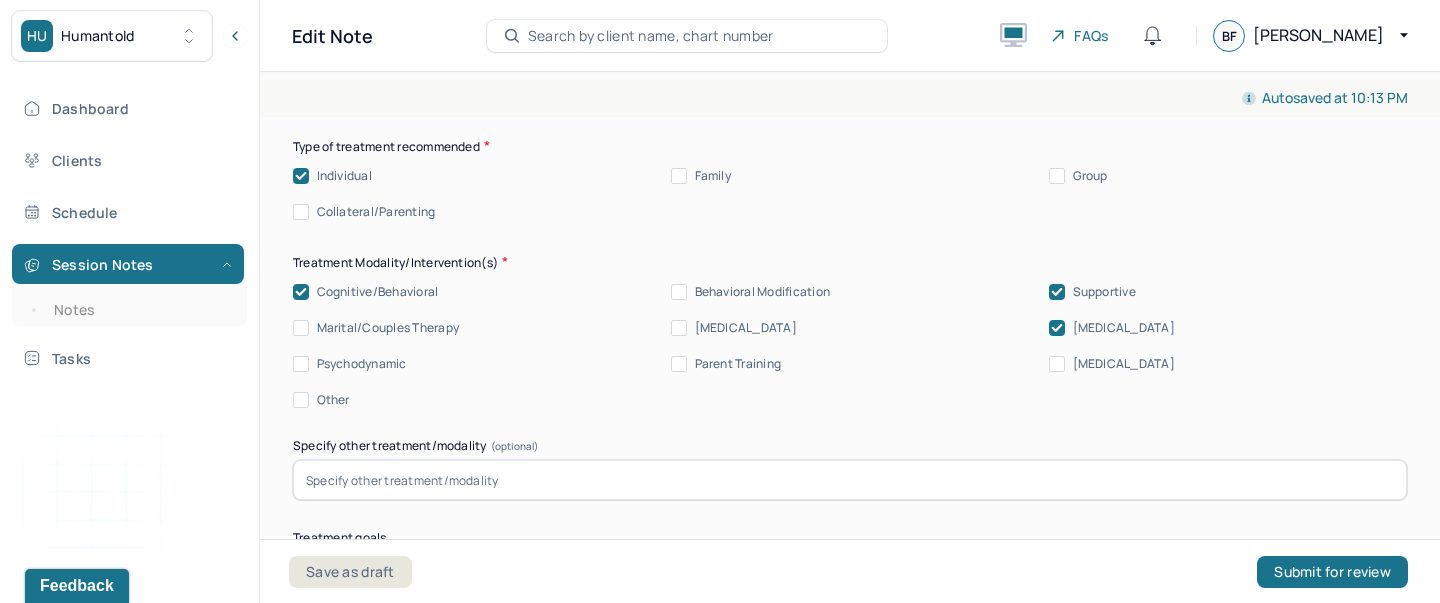 click on "[MEDICAL_DATA]" at bounding box center (1057, 364) 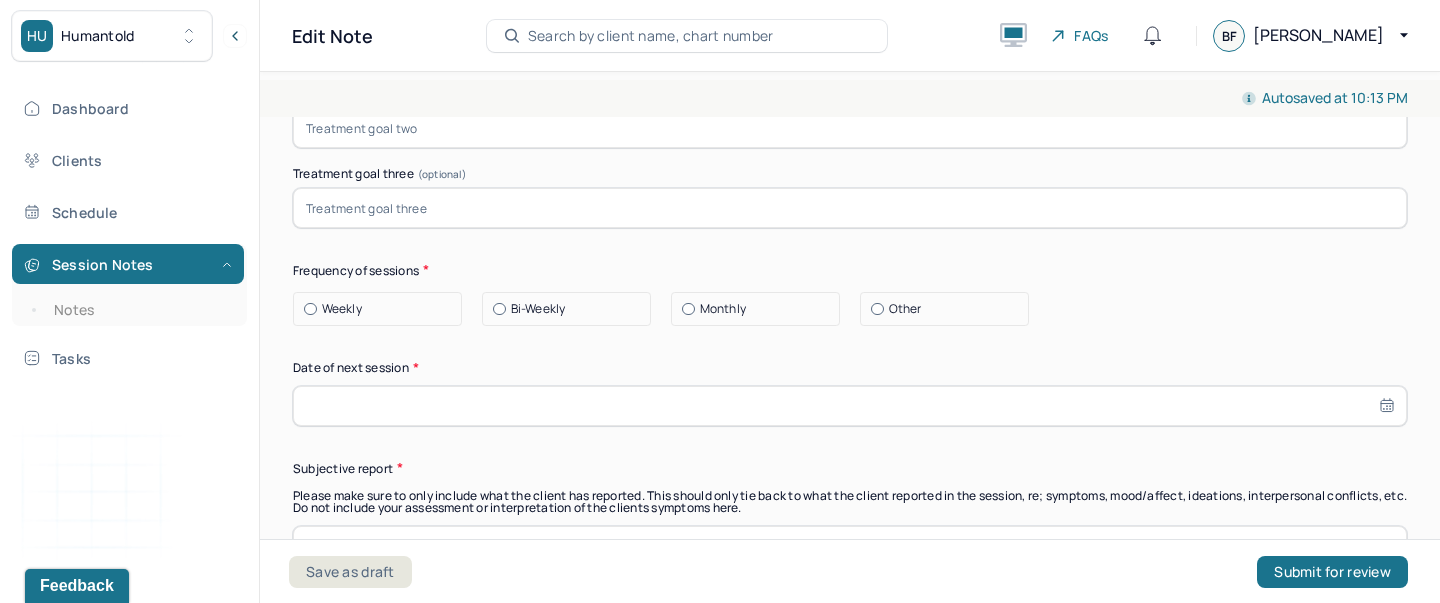 click on "Weekly" at bounding box center (342, 309) 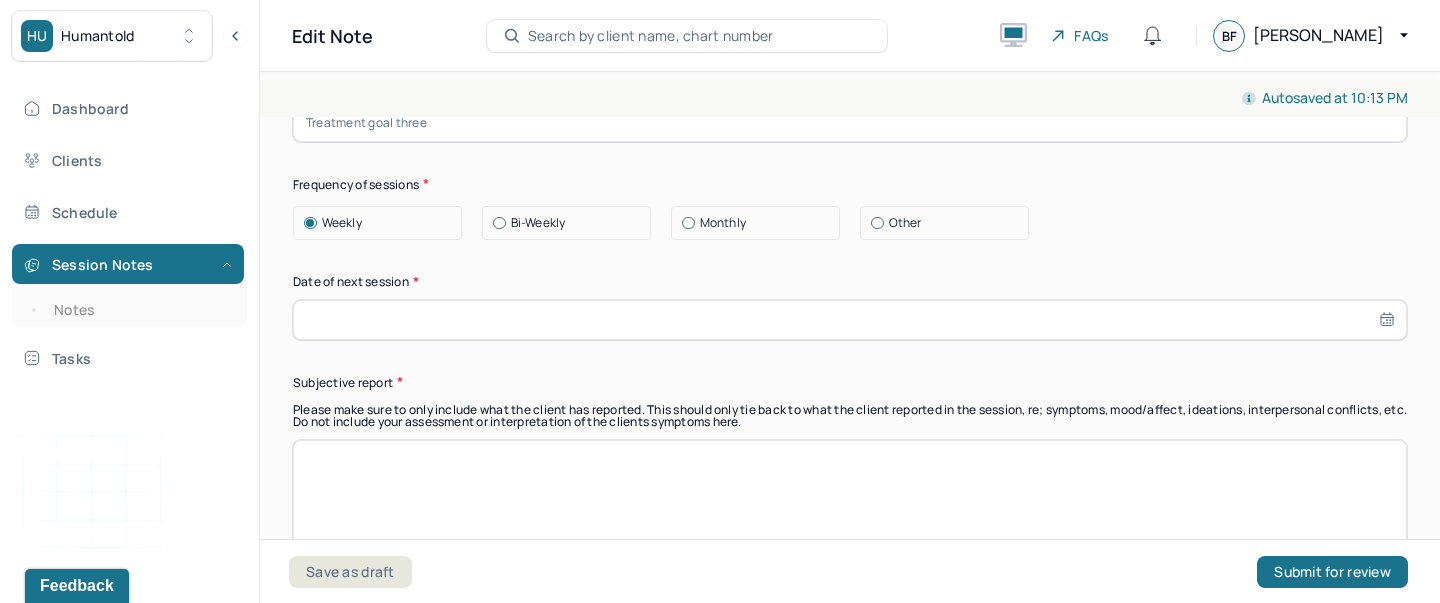 select on "6" 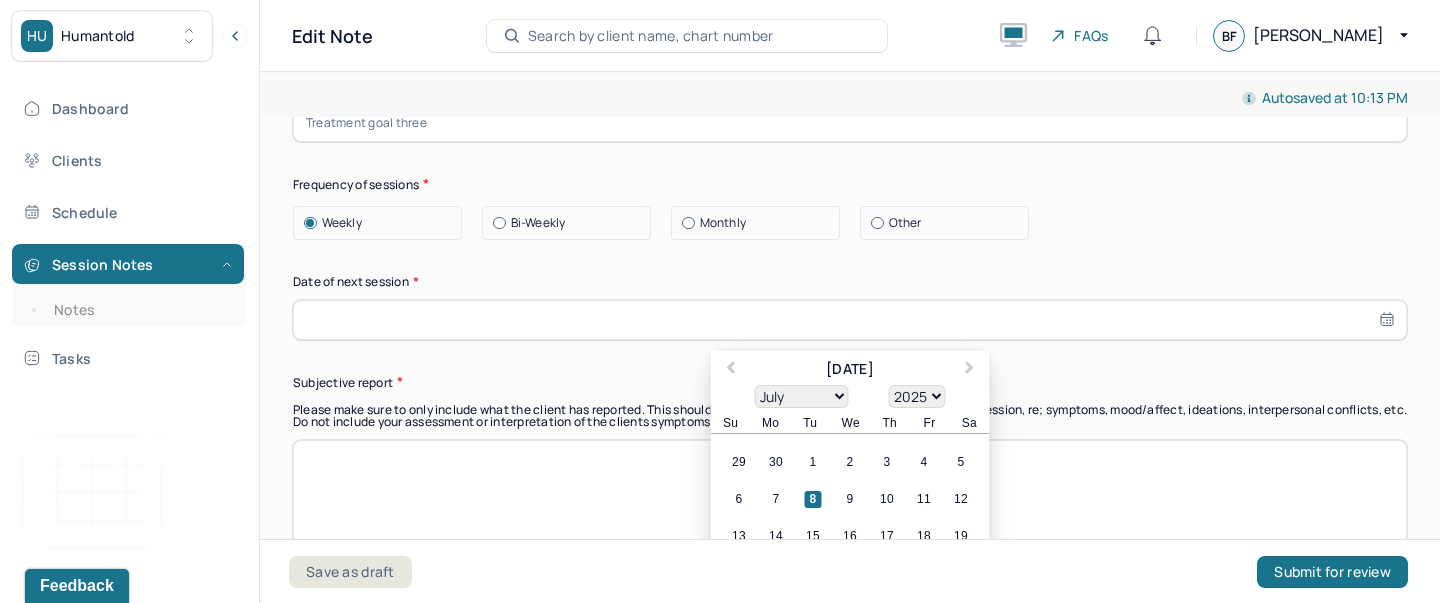 click at bounding box center [850, 320] 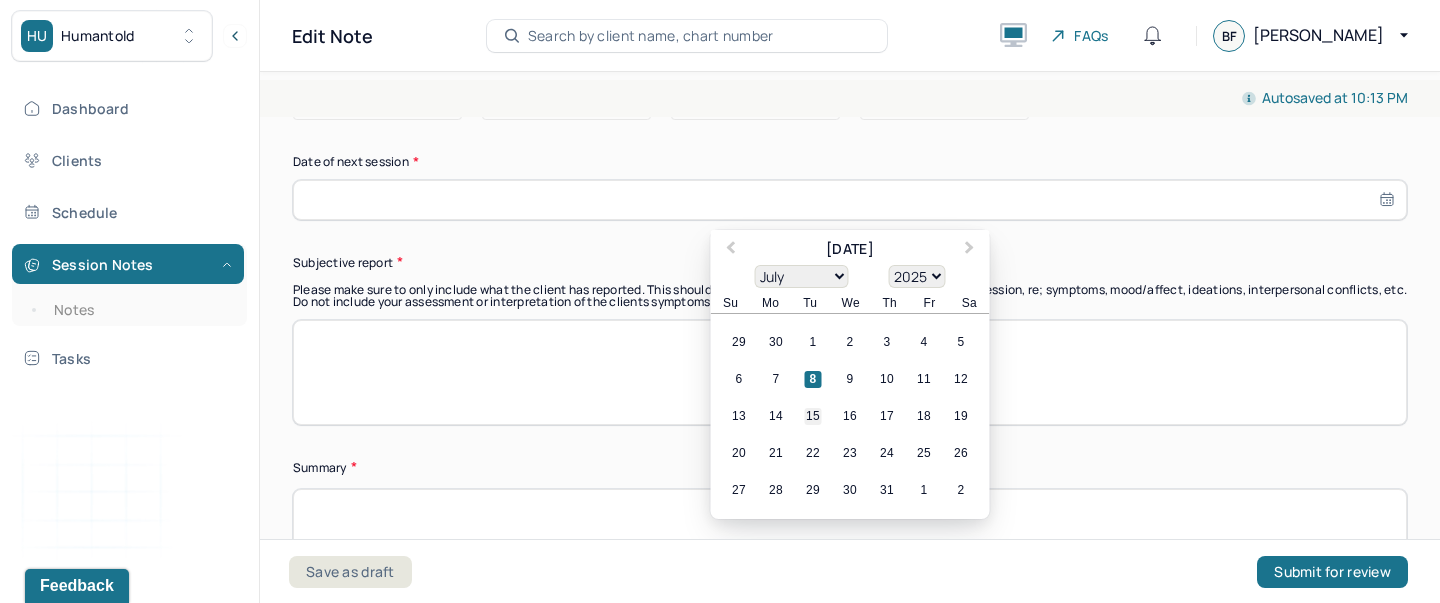 click on "15" at bounding box center (813, 416) 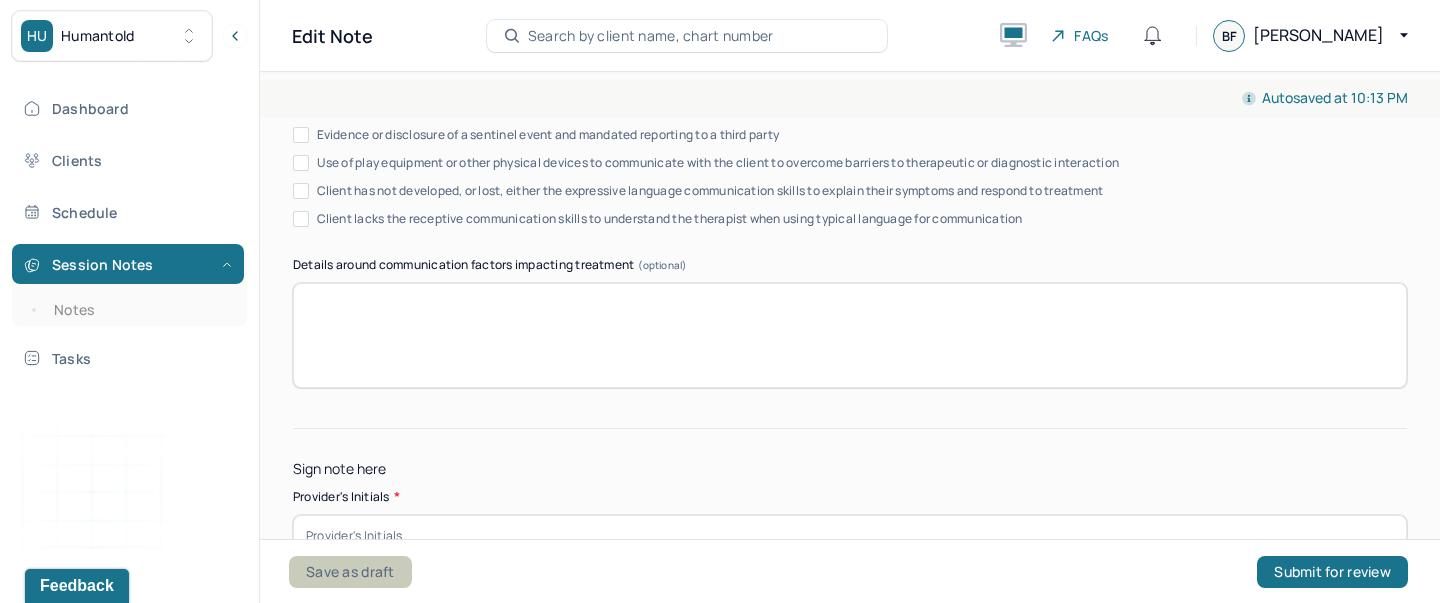 click on "Save as draft" at bounding box center [350, 572] 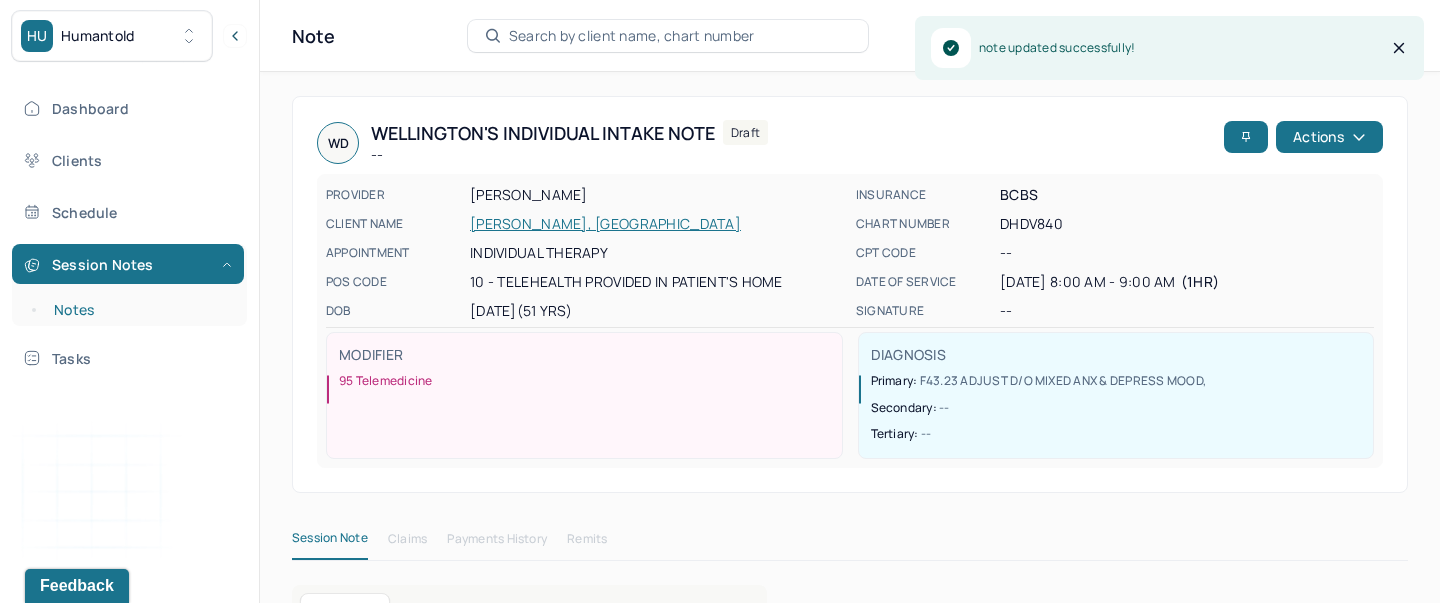 click on "Notes" at bounding box center (139, 310) 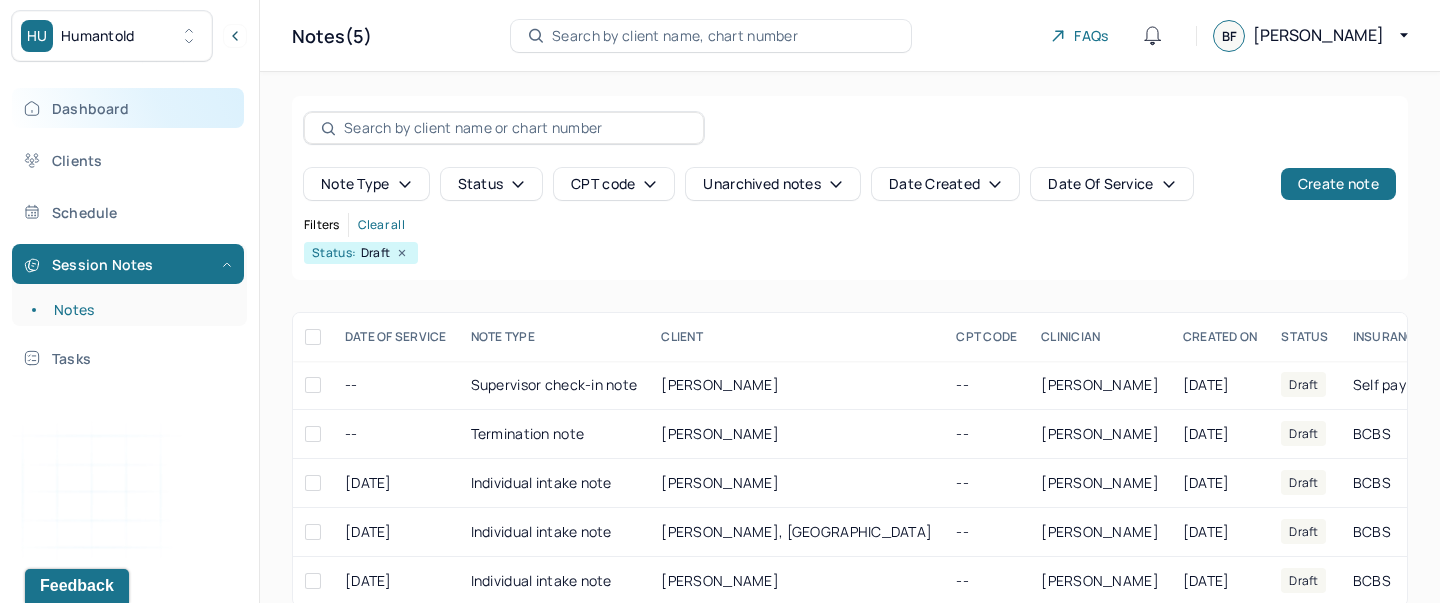 click on "Dashboard" at bounding box center [128, 108] 